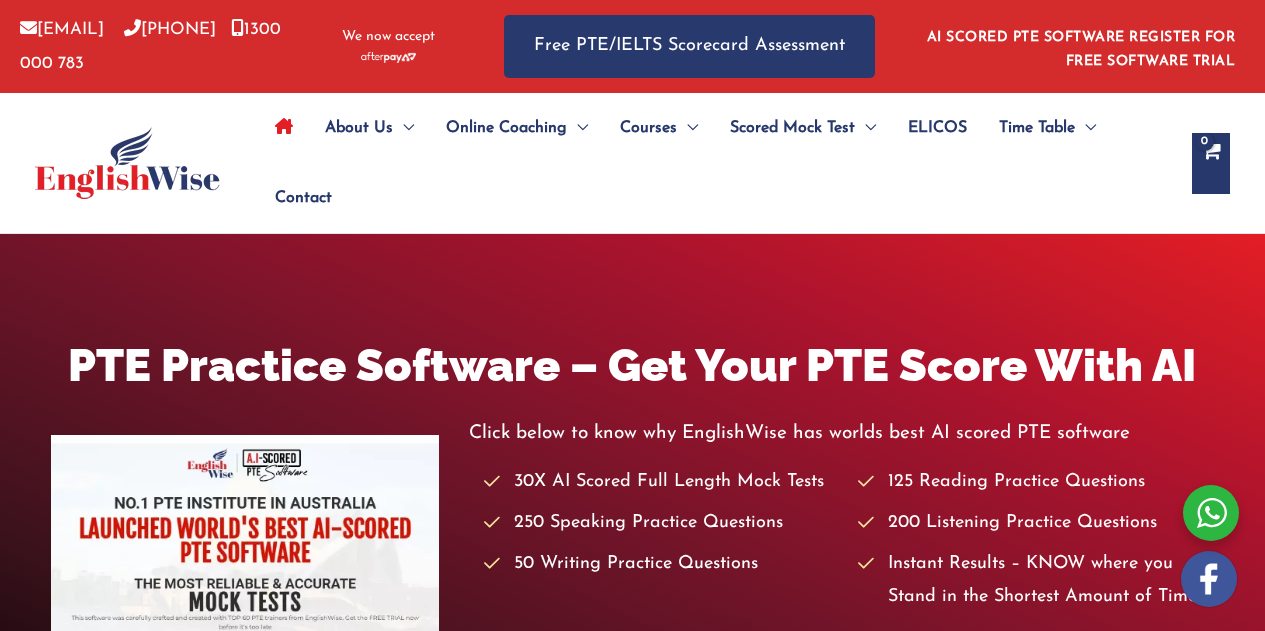 scroll, scrollTop: 0, scrollLeft: 0, axis: both 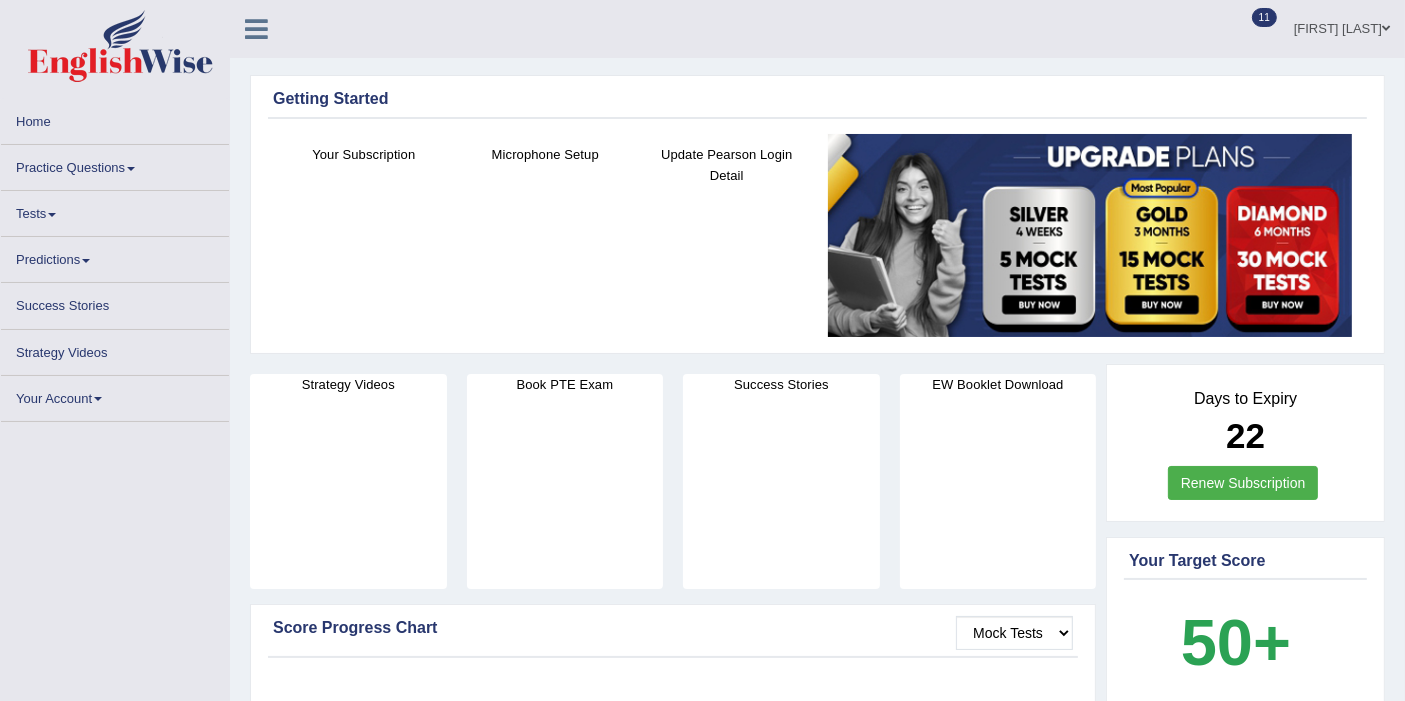 click on "Practice Questions" at bounding box center [115, 164] 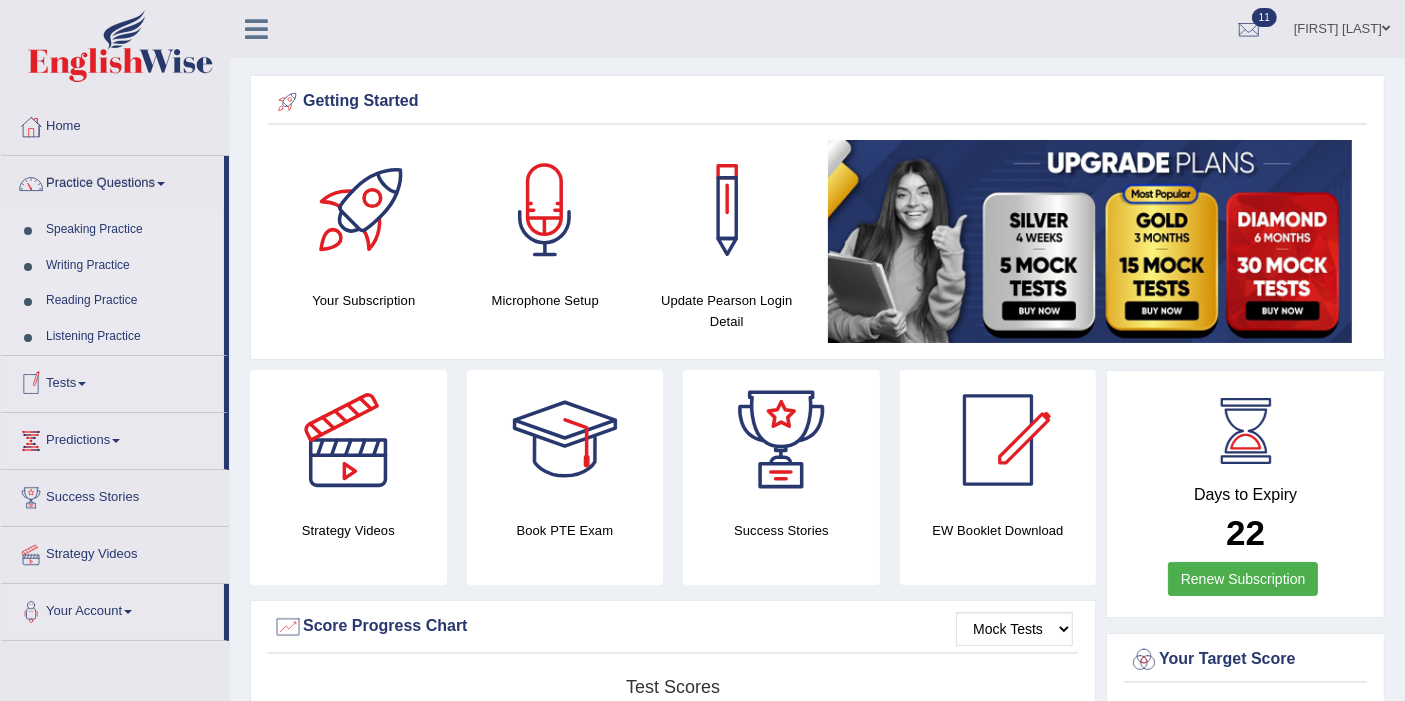 click on "Speaking Practice" at bounding box center [130, 230] 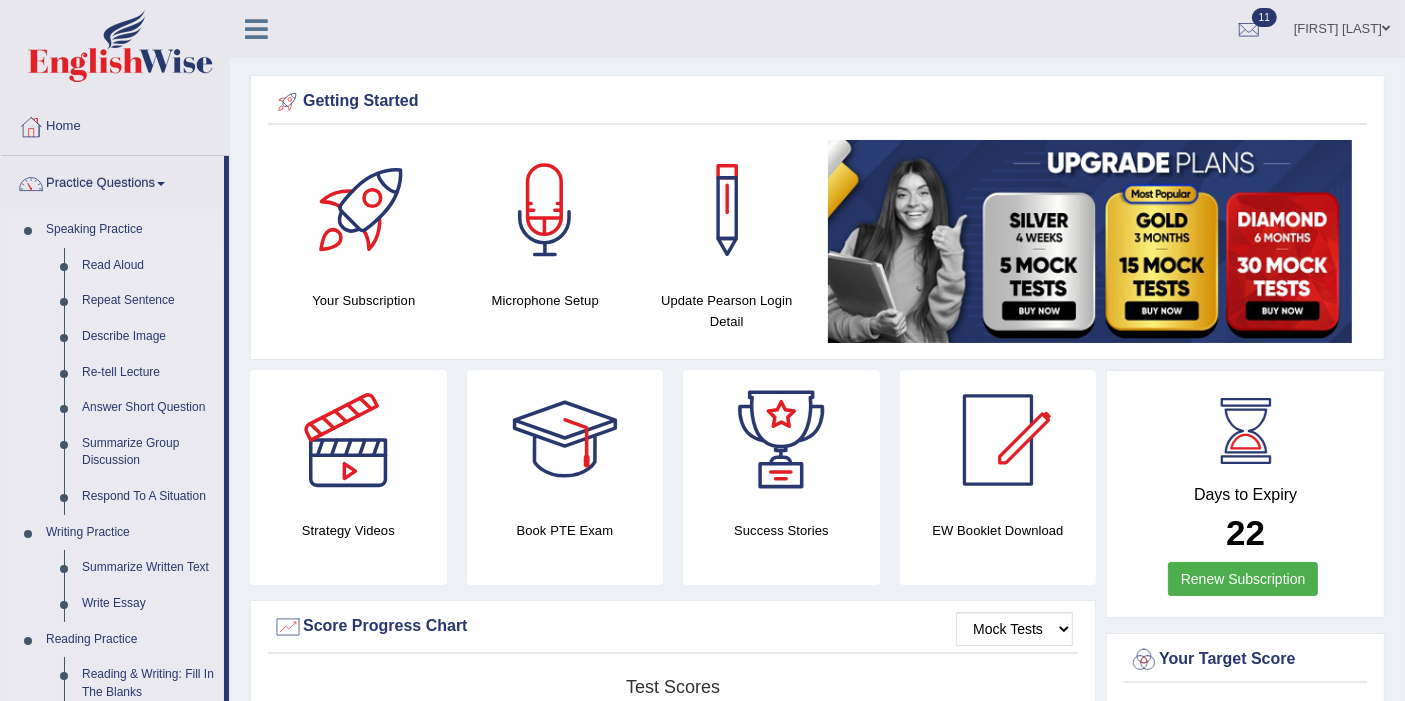 click on "Read Aloud" at bounding box center [148, 266] 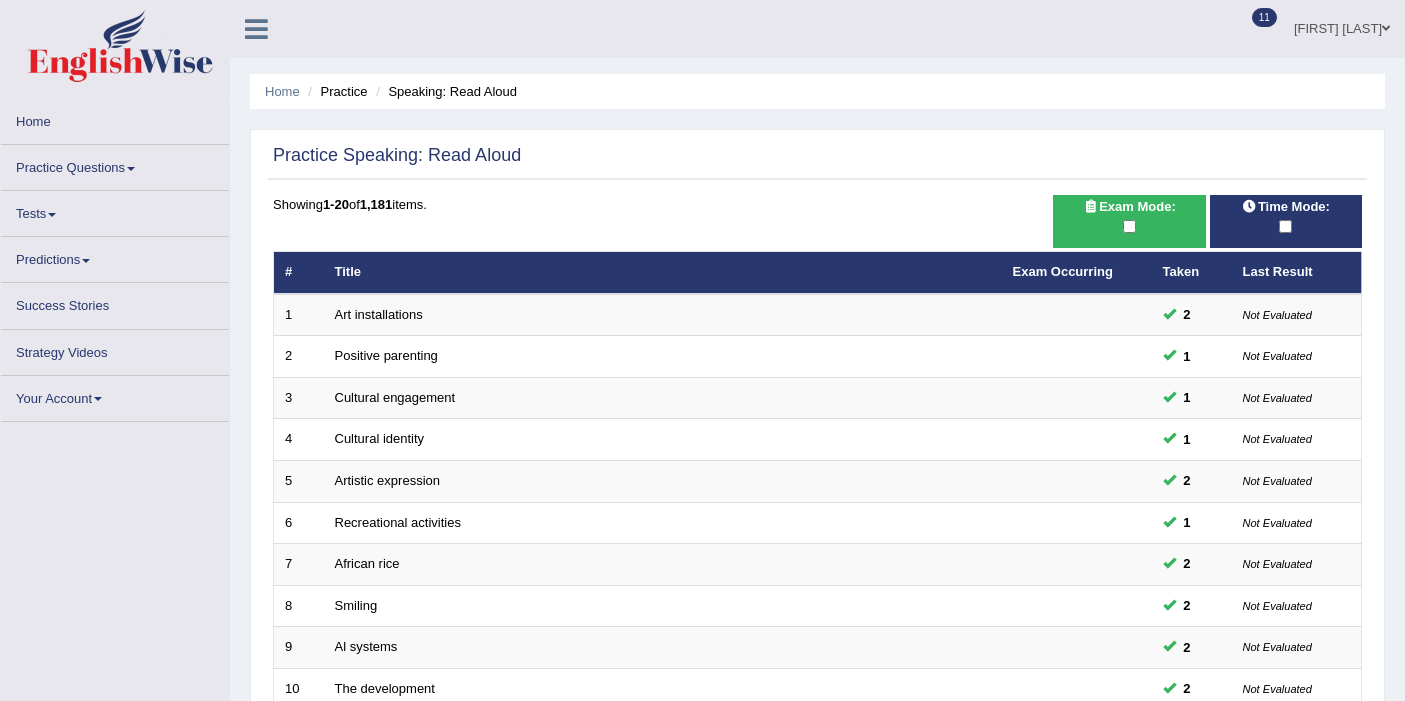 scroll, scrollTop: 0, scrollLeft: 0, axis: both 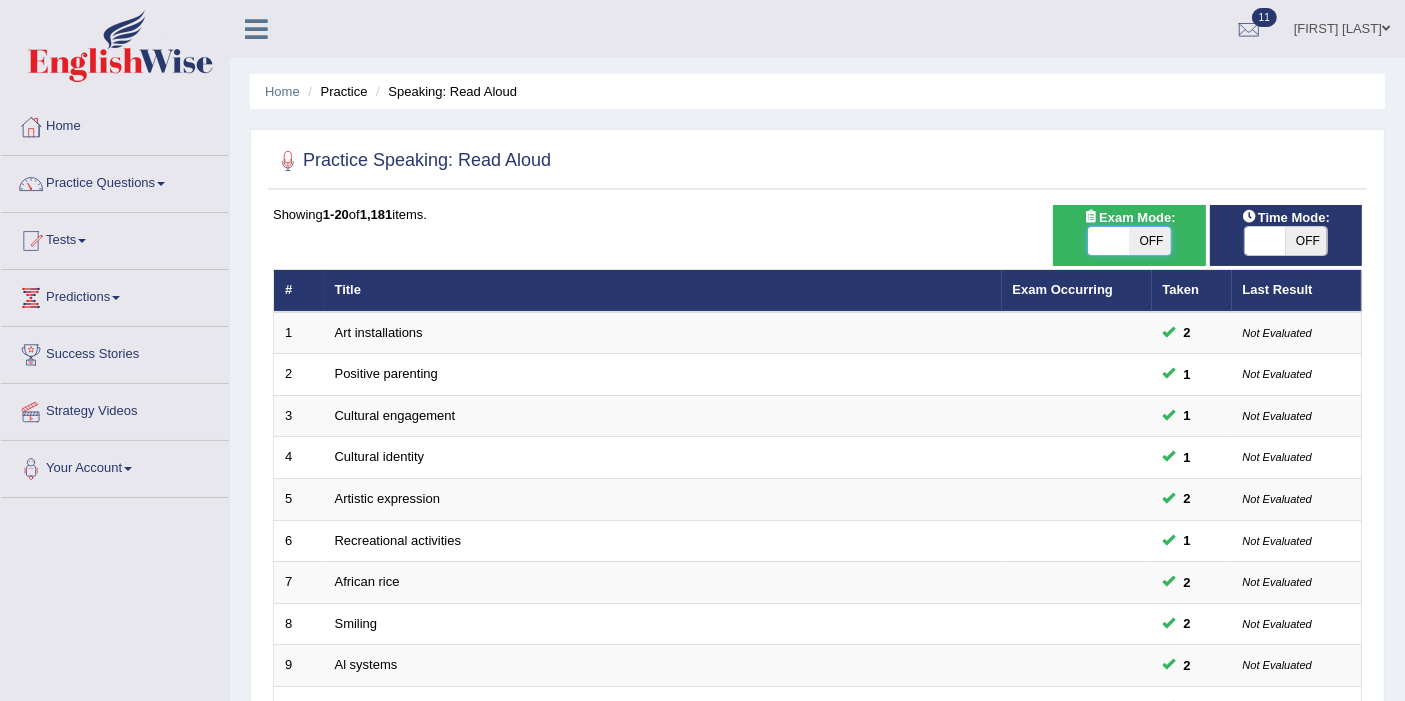click at bounding box center (1108, 241) 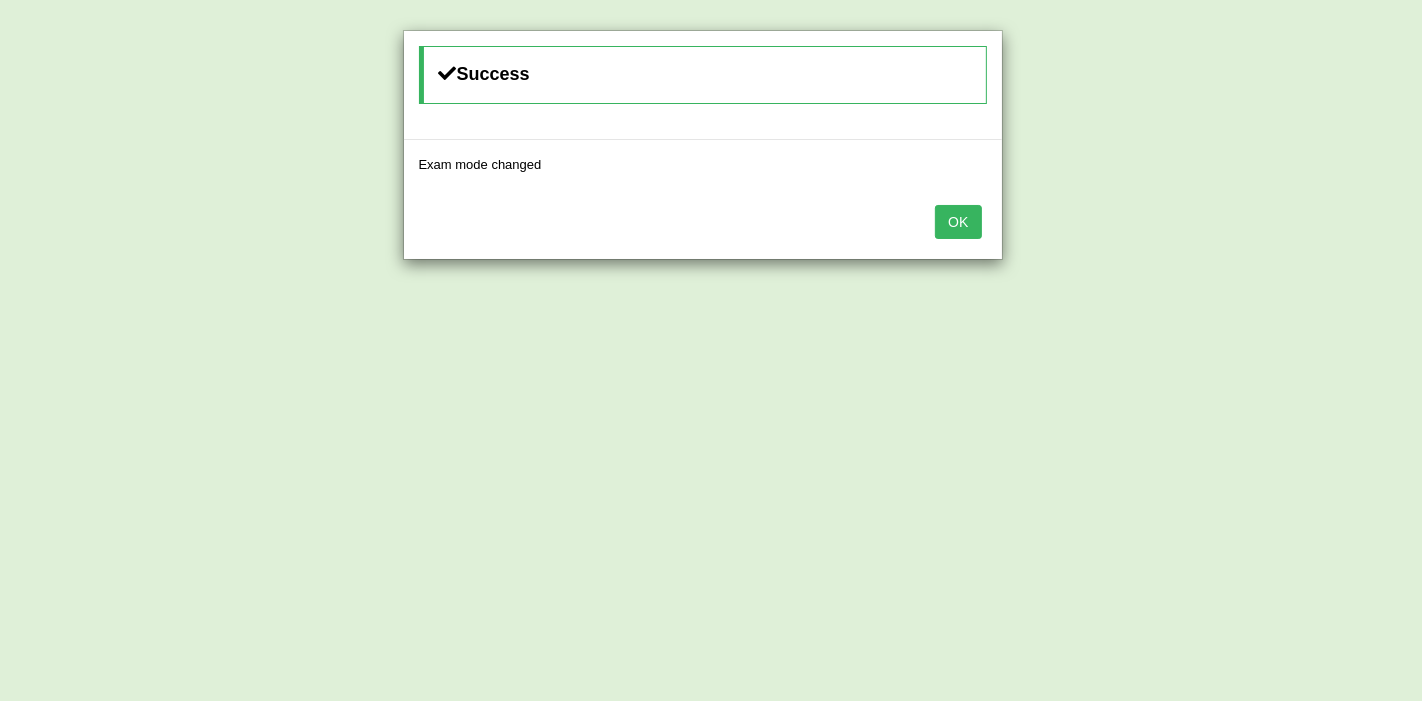 click on "Success Exam mode changed OK" at bounding box center [711, 350] 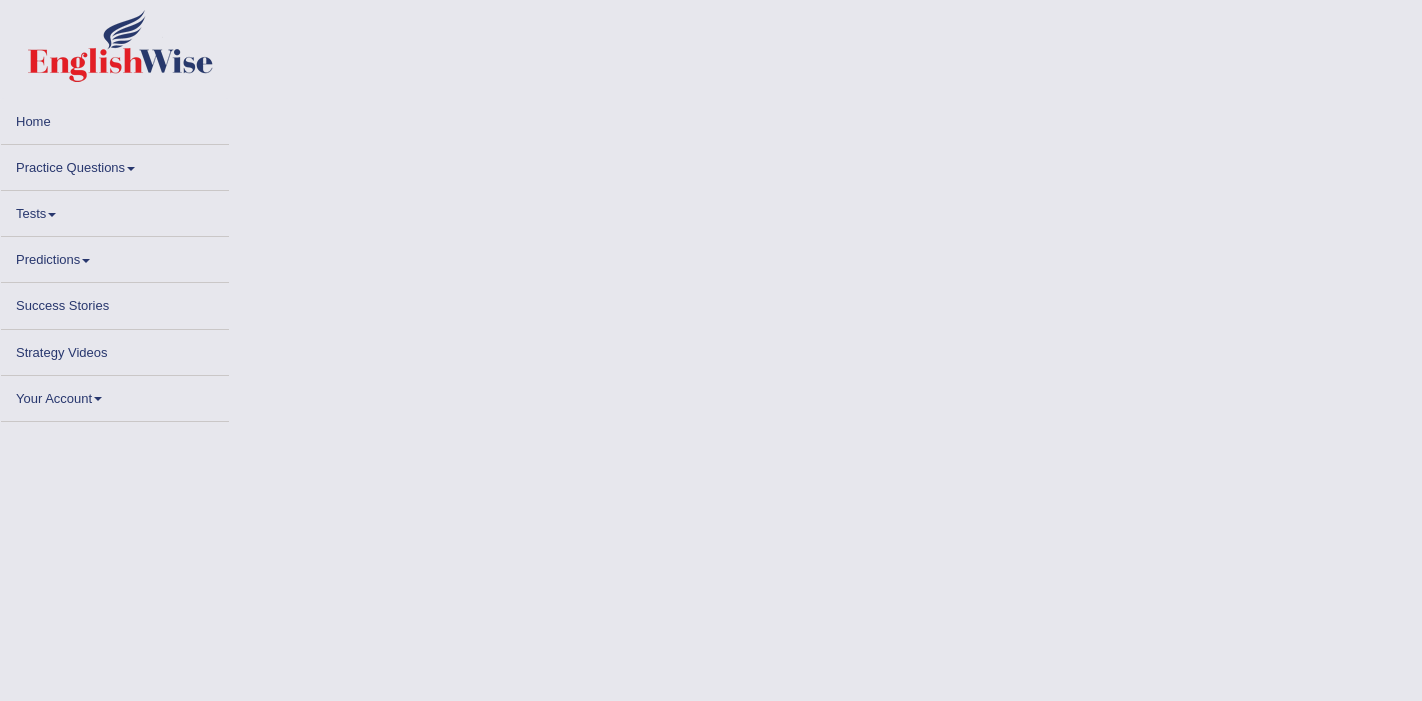 scroll, scrollTop: 0, scrollLeft: 0, axis: both 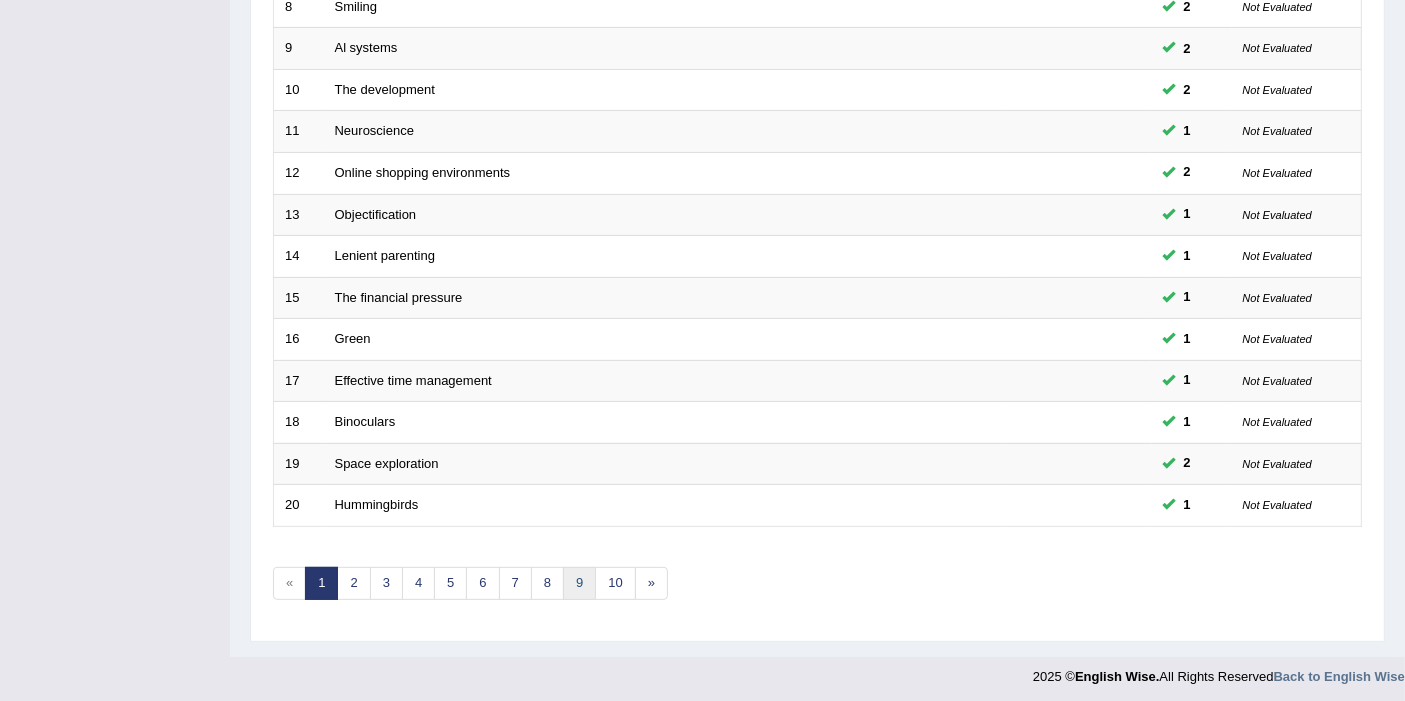 click on "9" at bounding box center (579, 583) 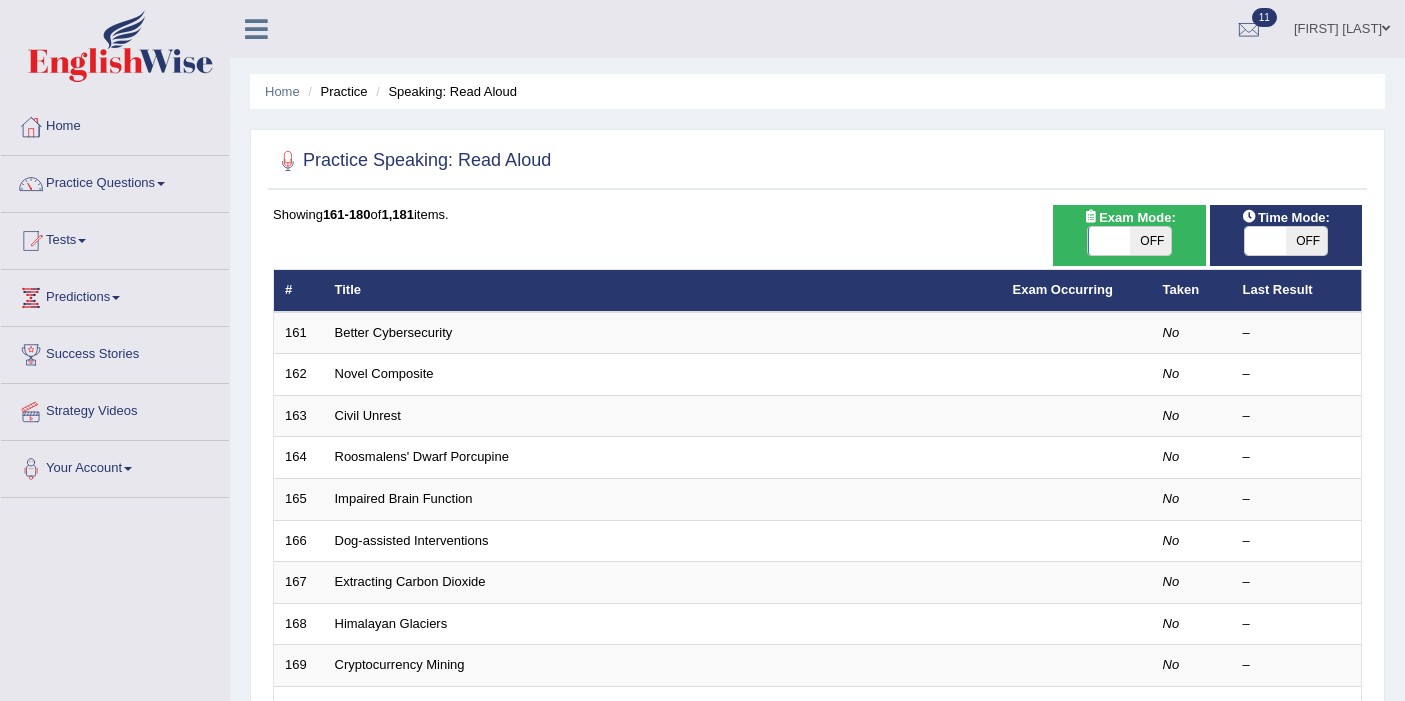 scroll, scrollTop: 0, scrollLeft: 0, axis: both 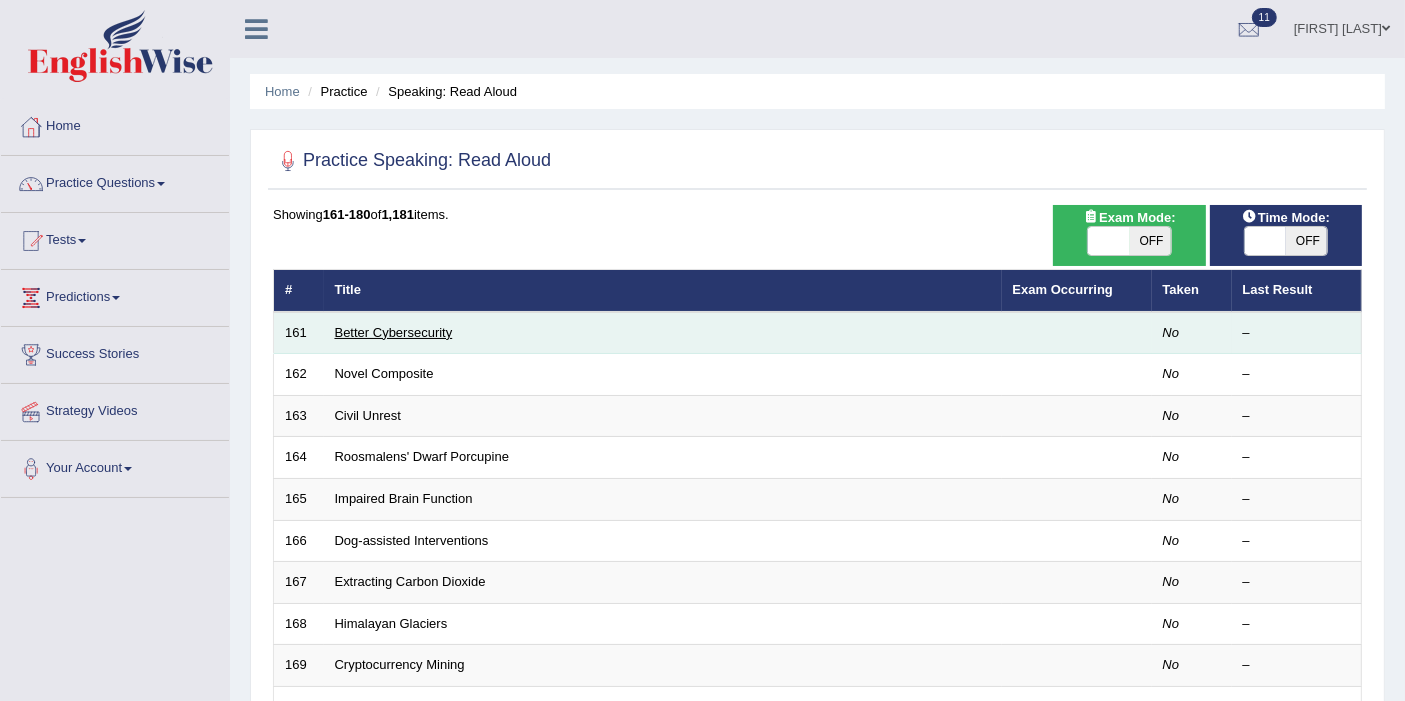 click on "Better Cybersecurity" at bounding box center [394, 332] 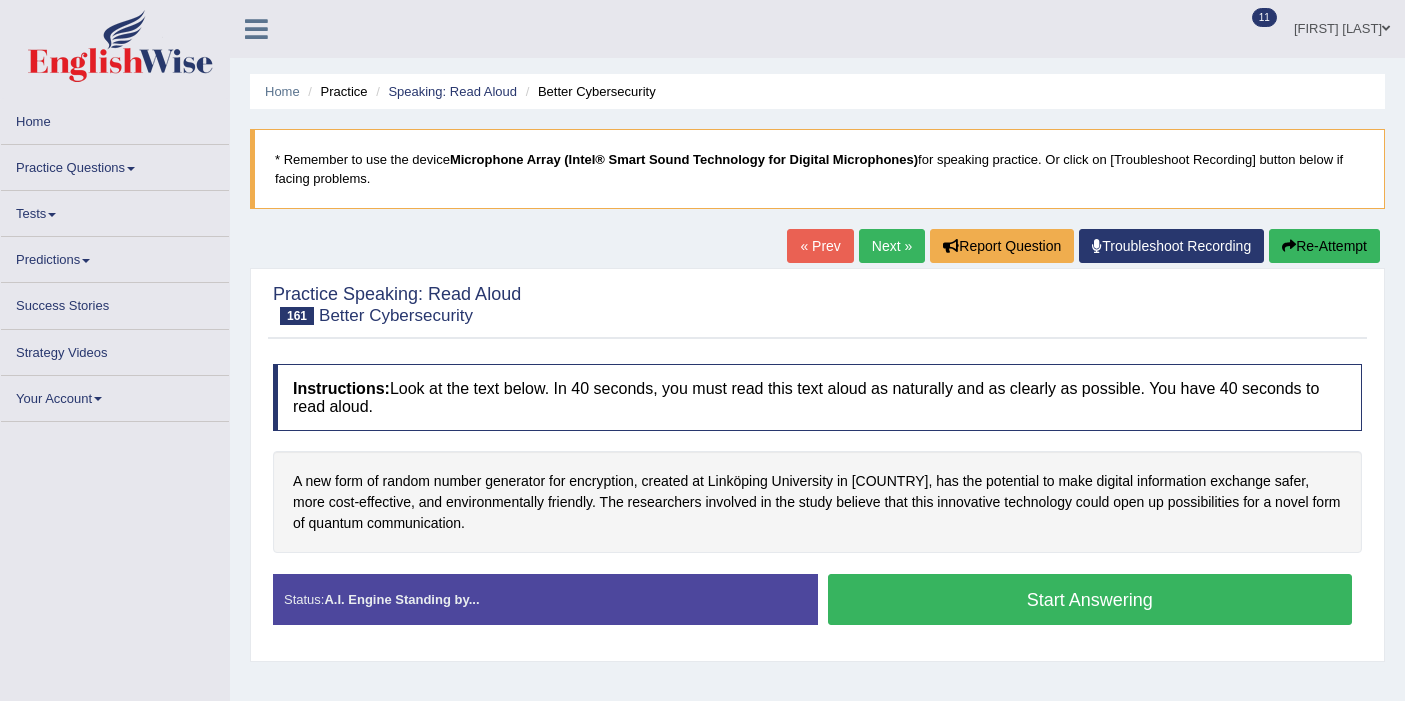 scroll, scrollTop: 0, scrollLeft: 0, axis: both 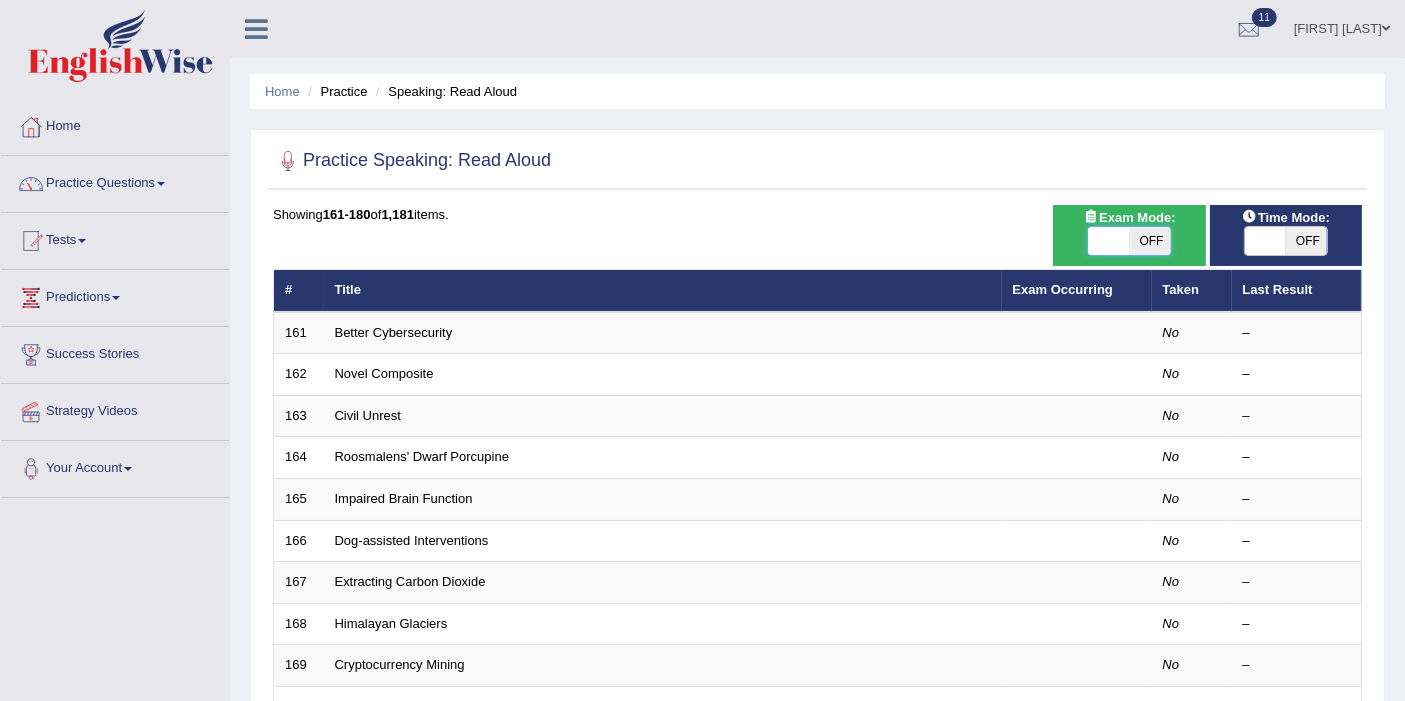 click at bounding box center [1108, 241] 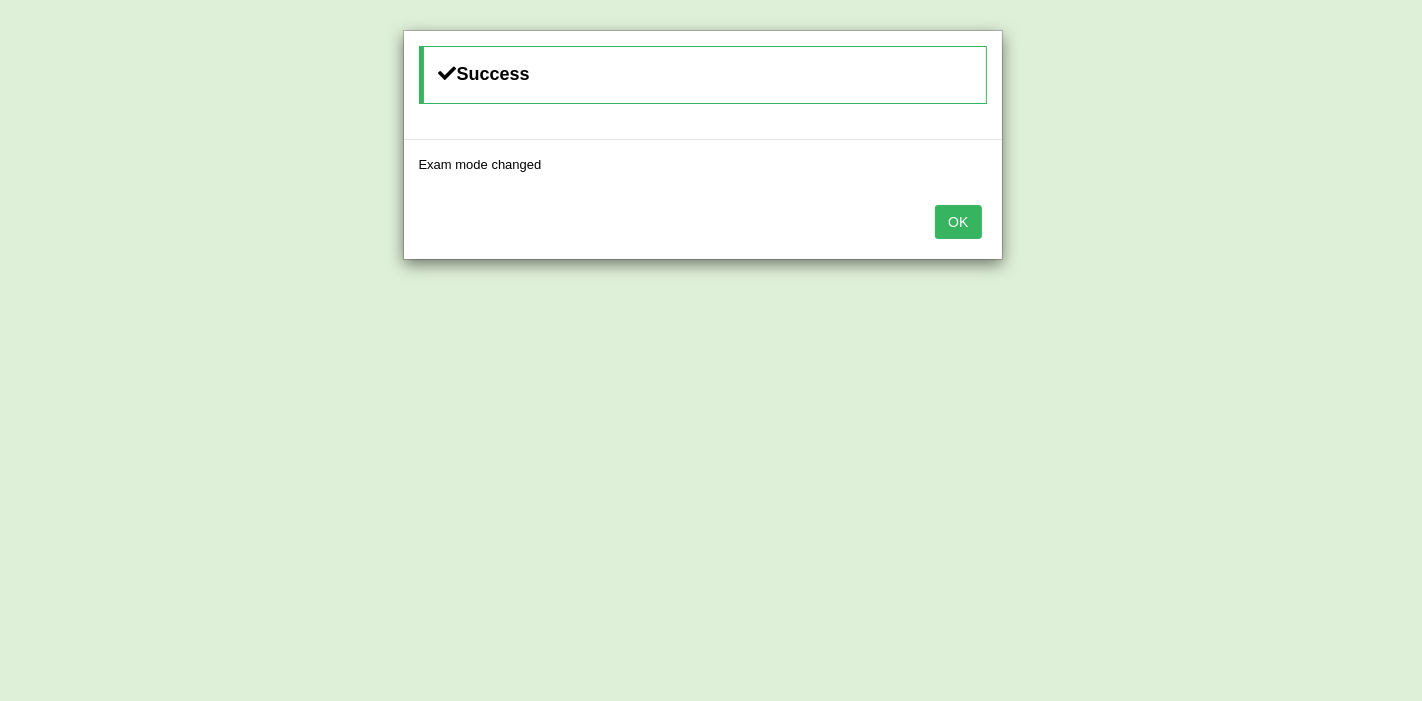 click on "OK" at bounding box center [958, 222] 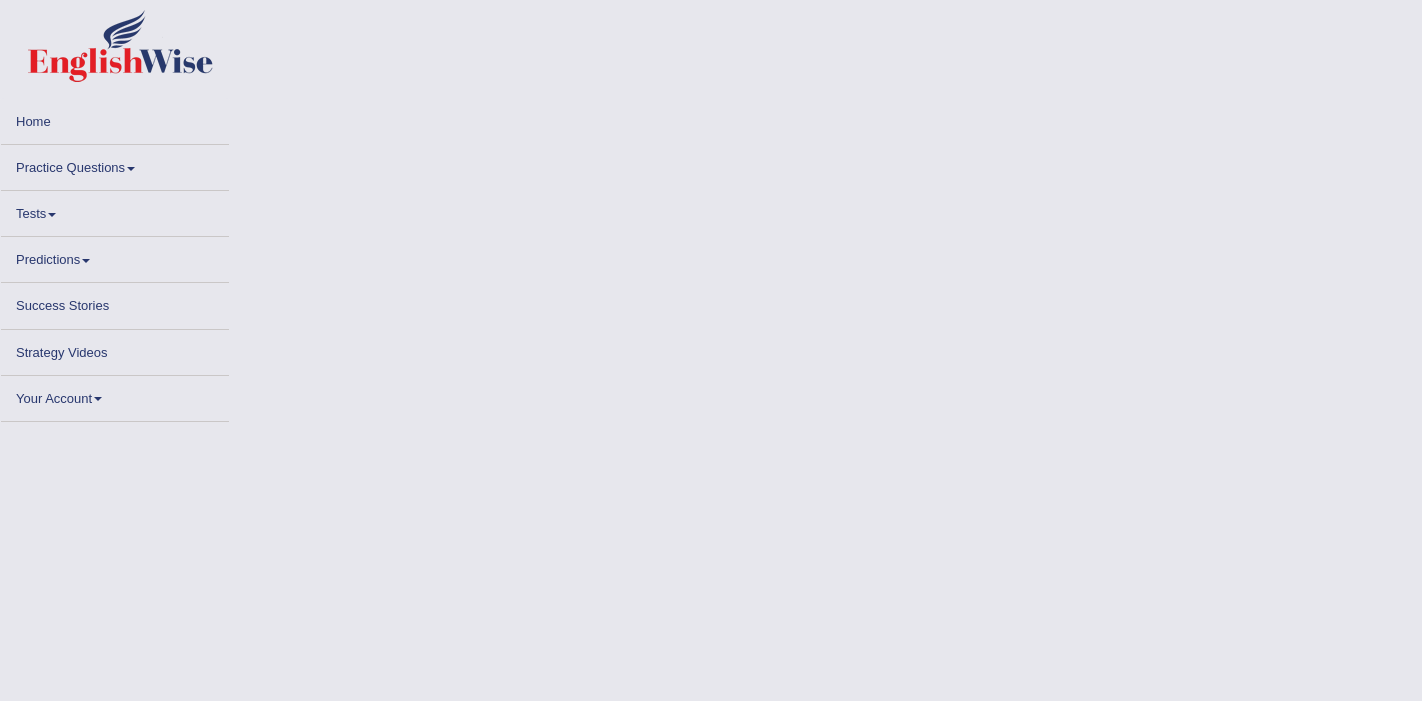scroll, scrollTop: 0, scrollLeft: 0, axis: both 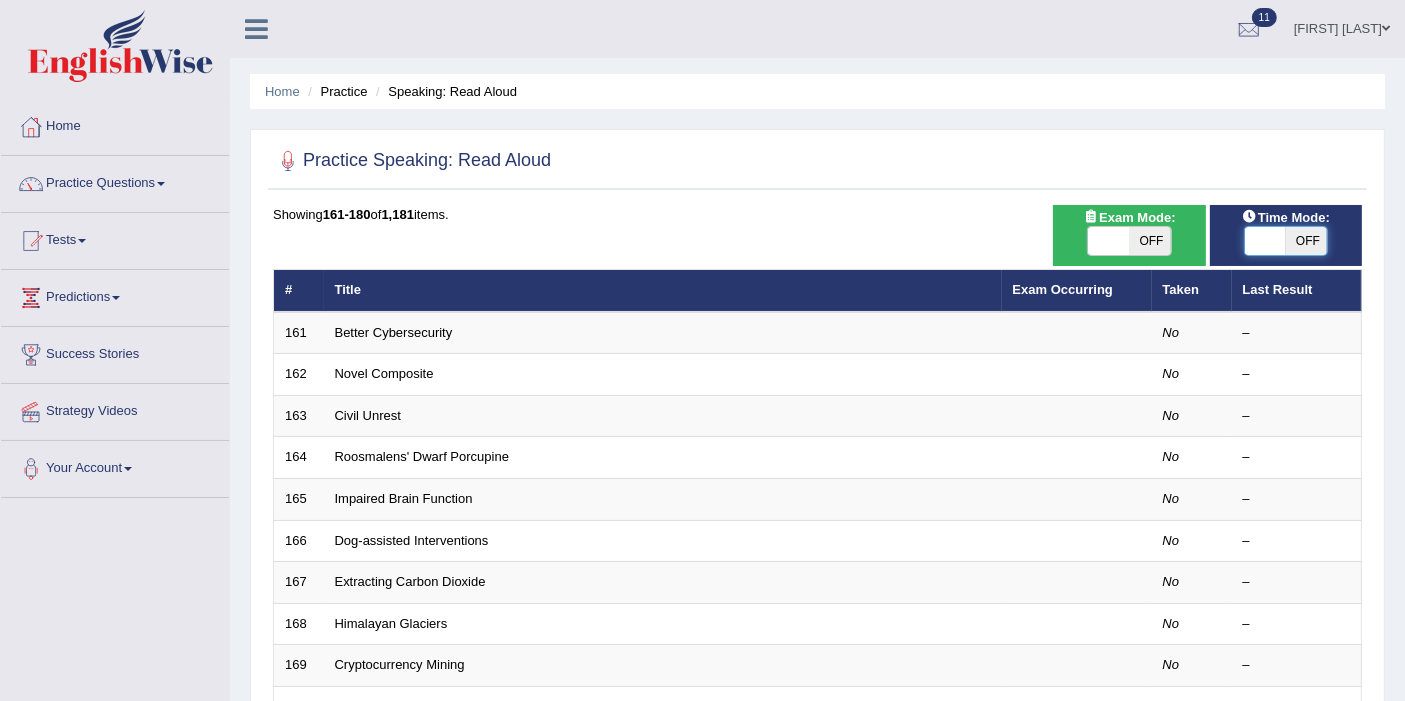 click at bounding box center [1265, 241] 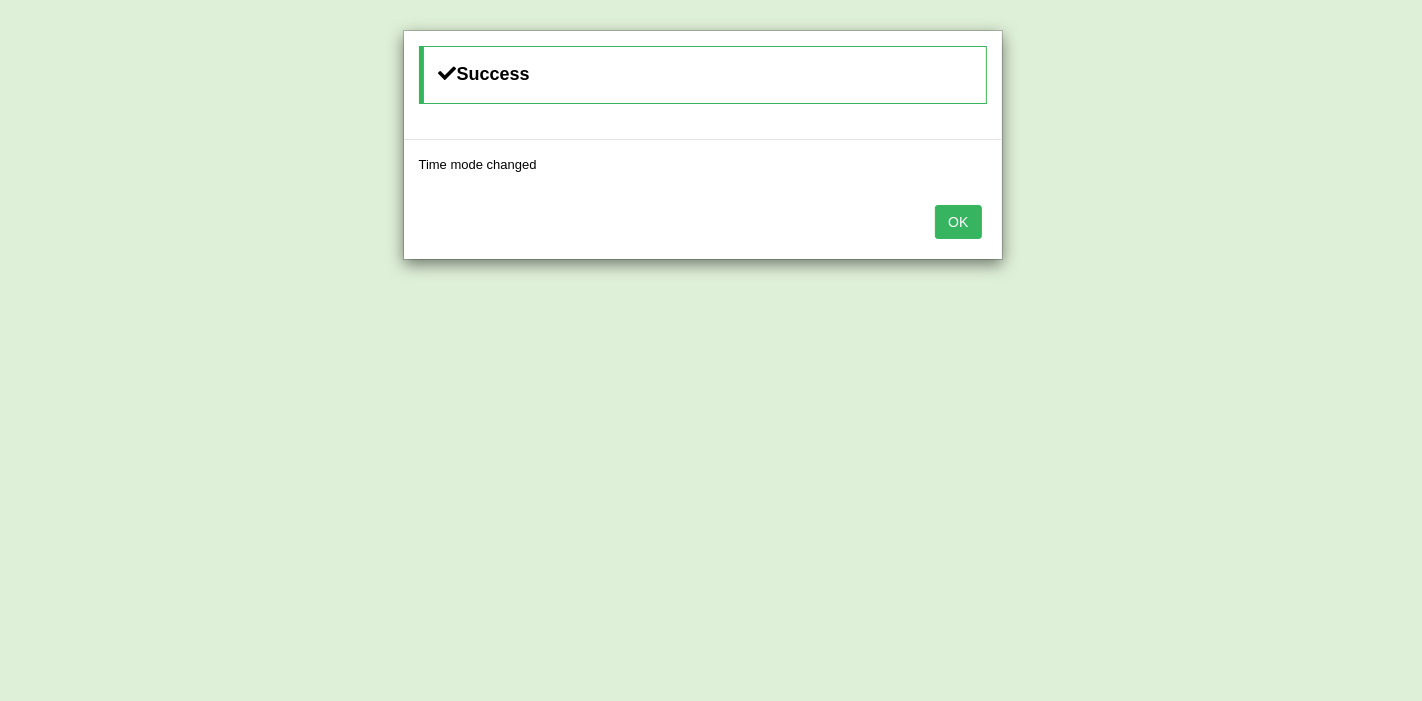 click on "OK" at bounding box center (958, 222) 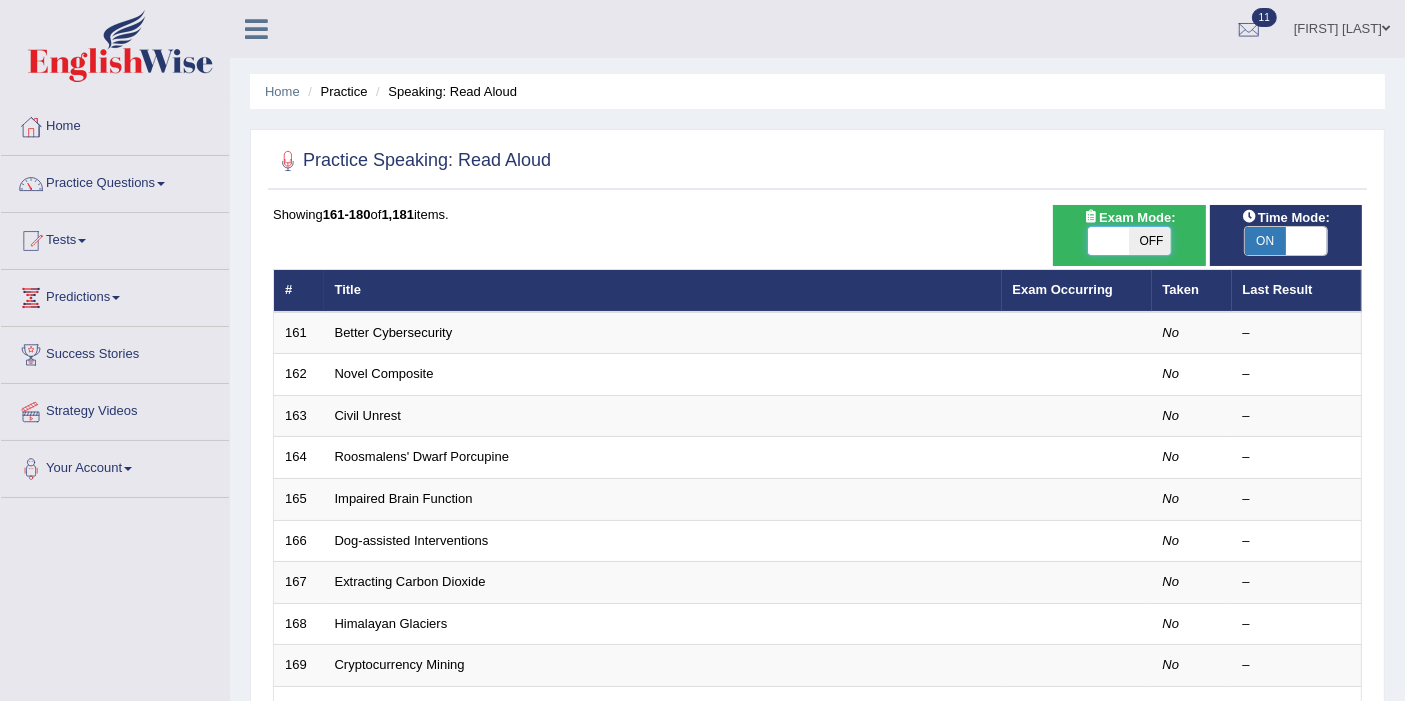 click at bounding box center [1109, 241] 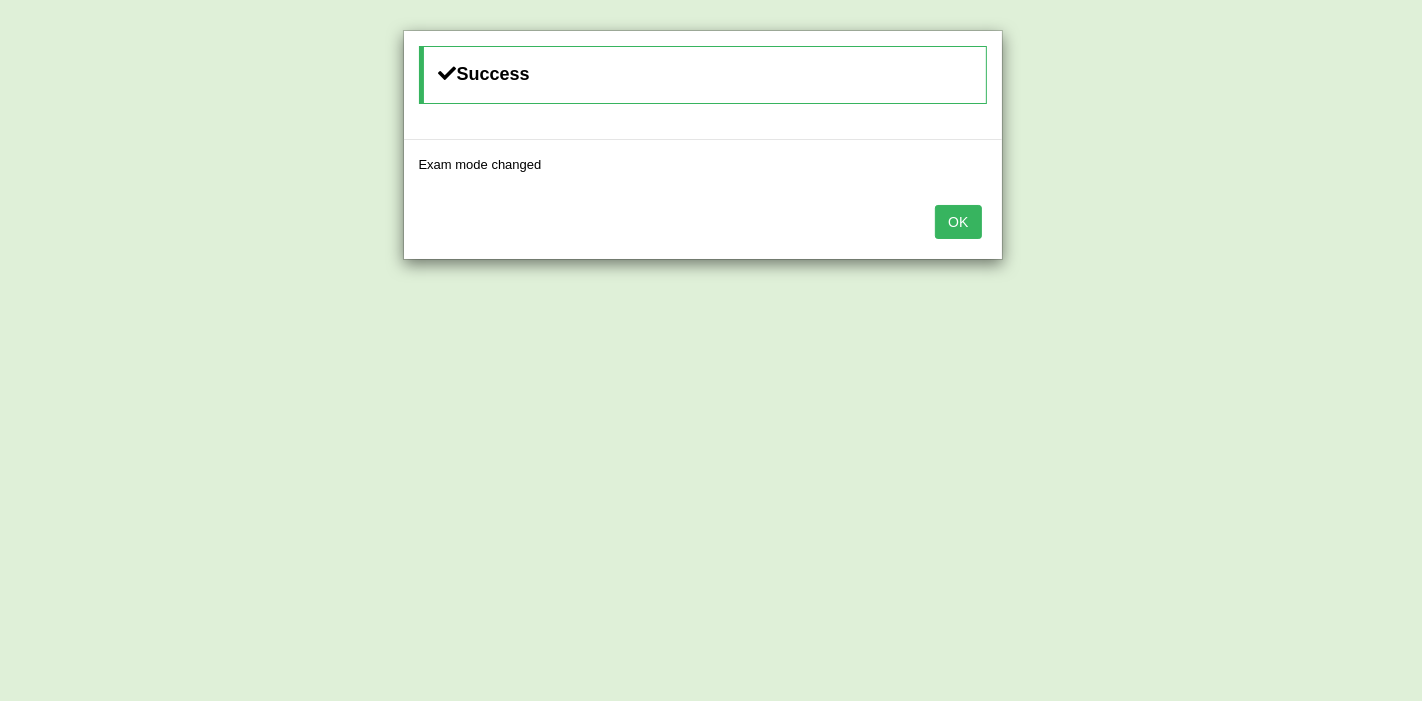 click on "OK" at bounding box center (958, 222) 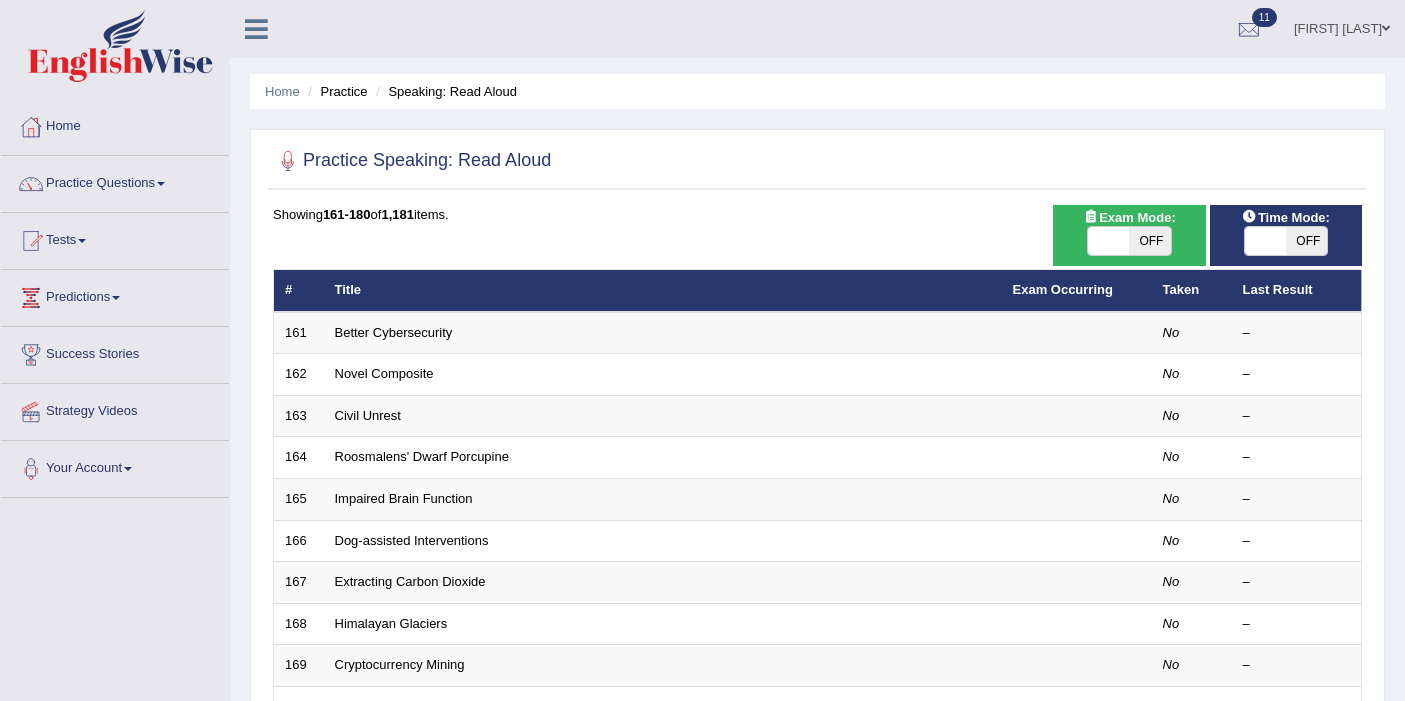 scroll, scrollTop: 0, scrollLeft: 0, axis: both 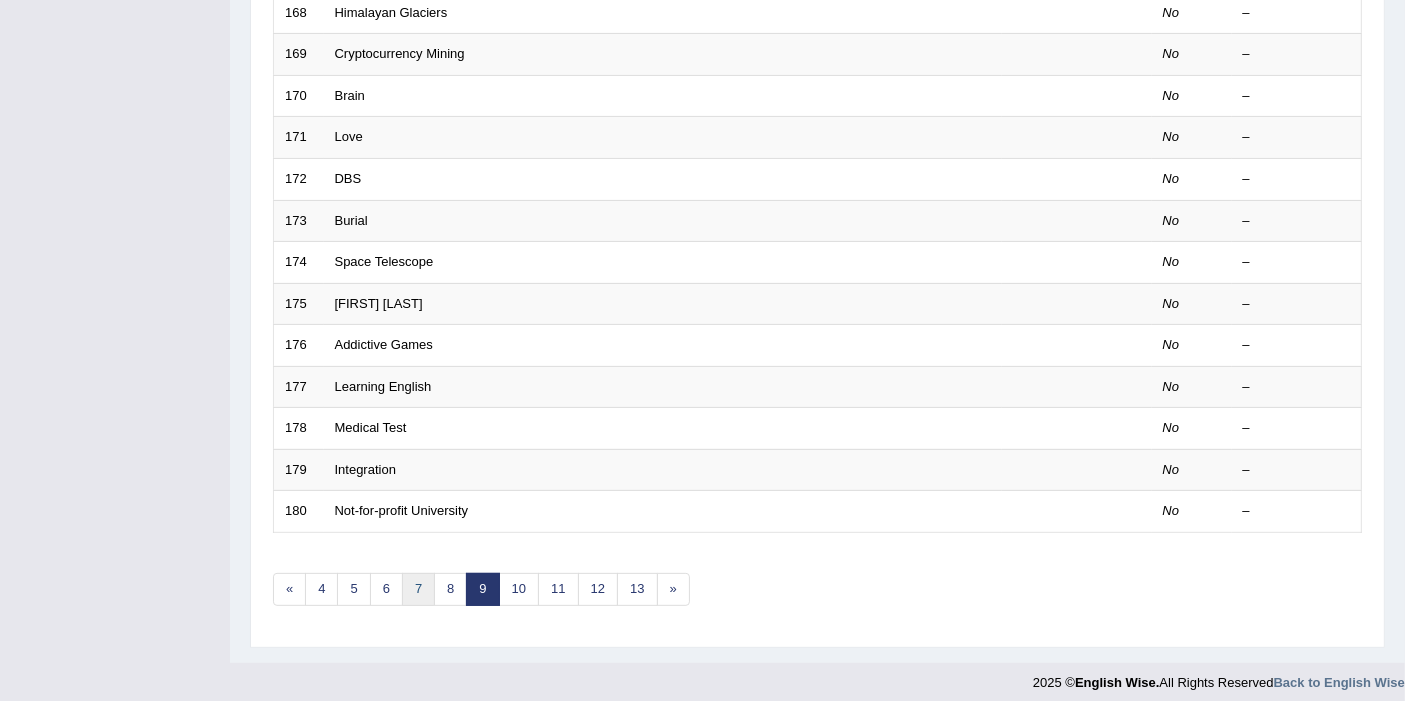click on "7" at bounding box center (418, 589) 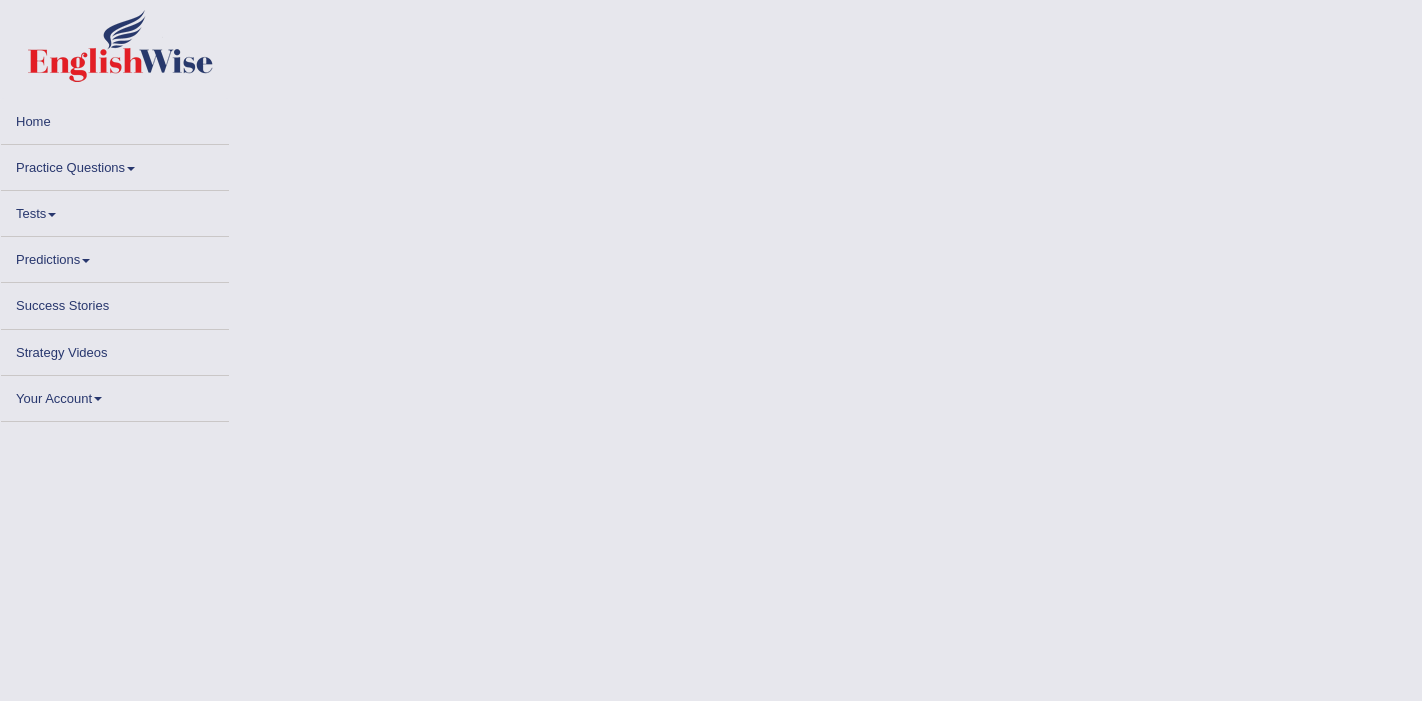 scroll, scrollTop: 0, scrollLeft: 0, axis: both 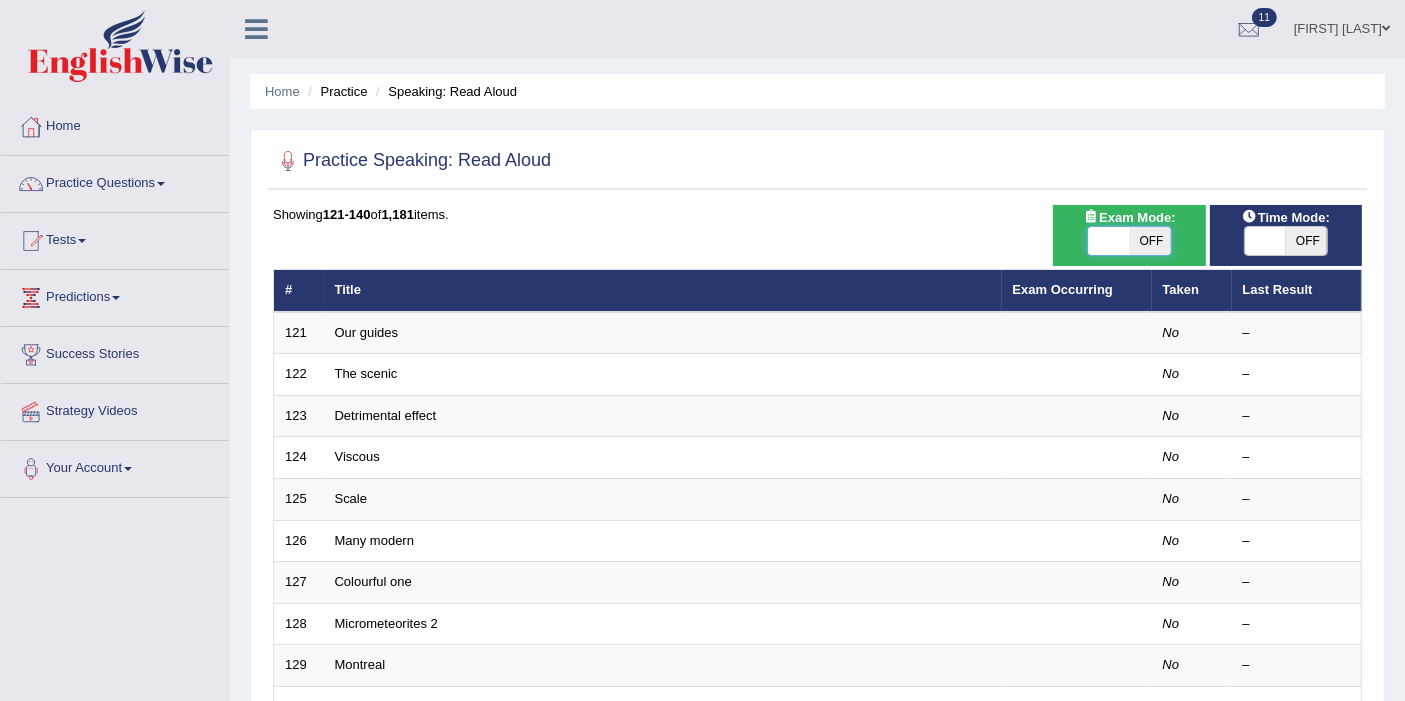 click at bounding box center [1108, 241] 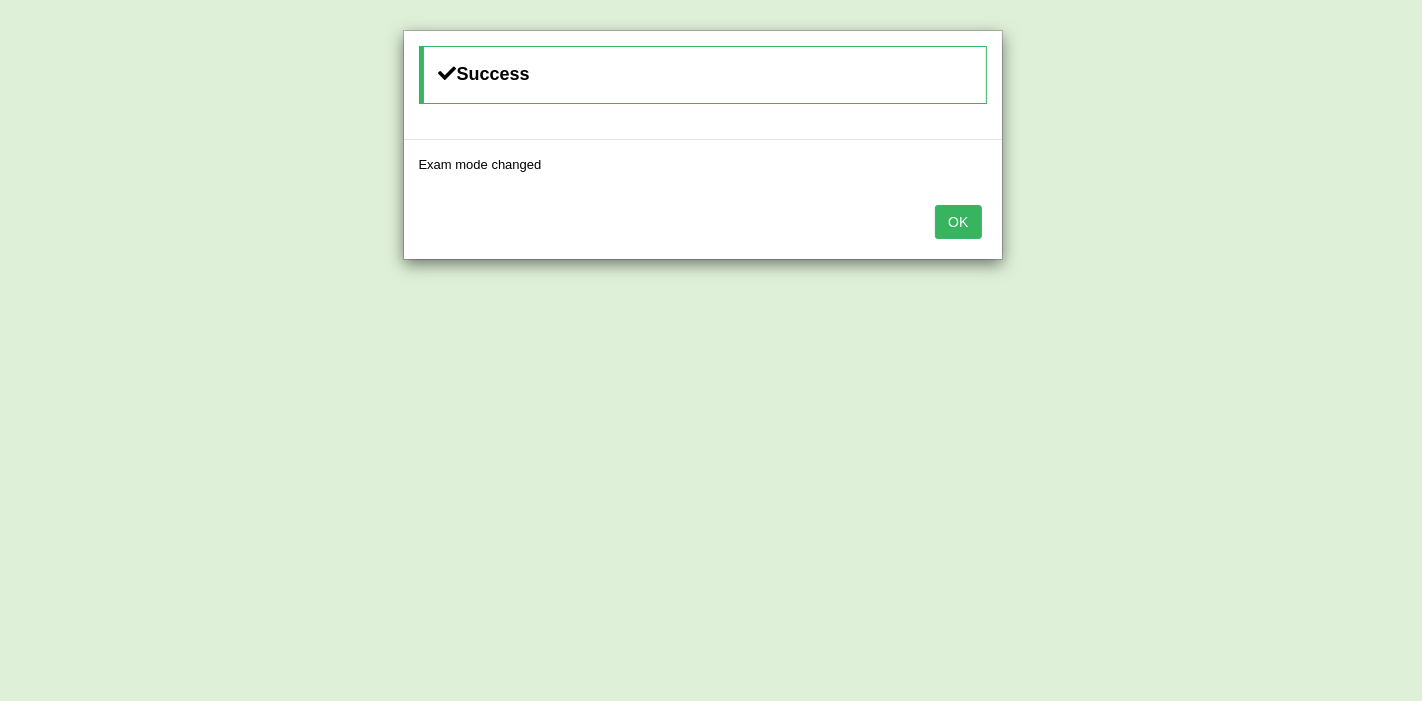 click on "Success Exam mode changed OK" at bounding box center (711, 350) 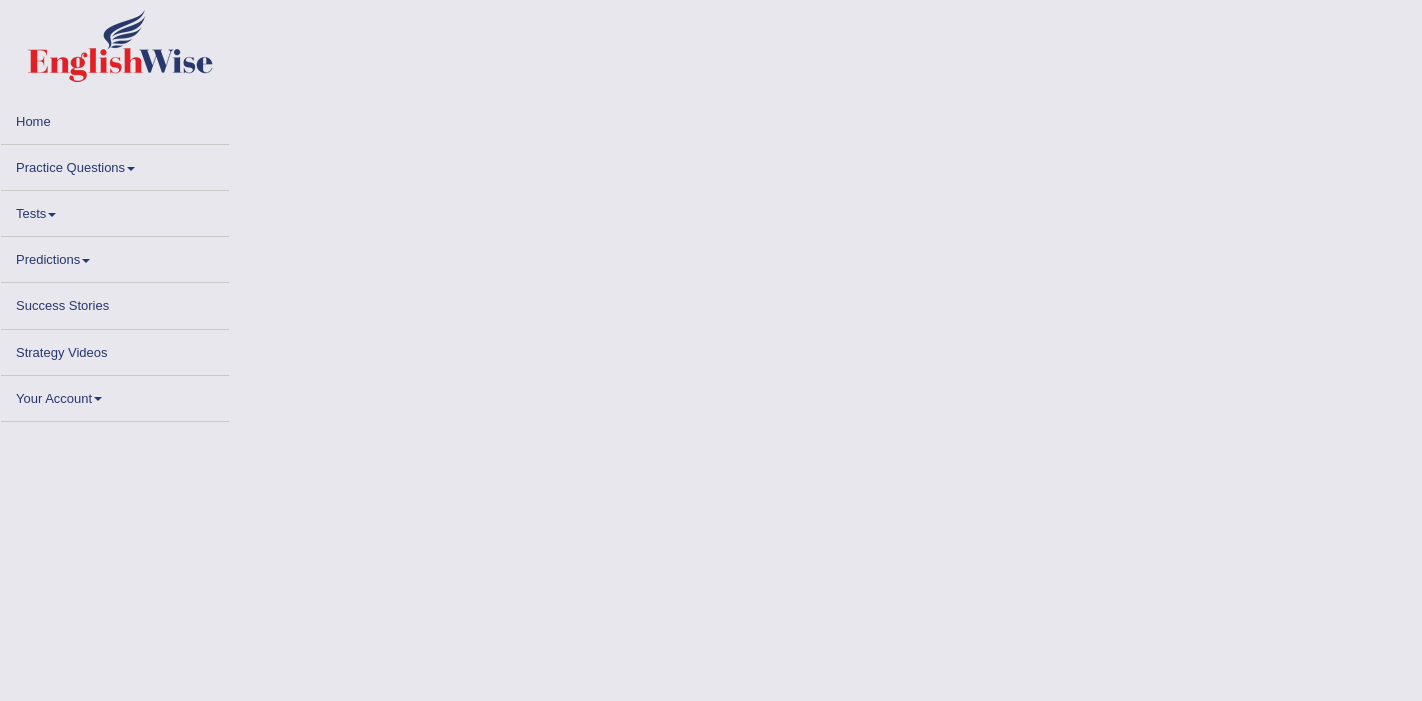 scroll, scrollTop: 0, scrollLeft: 0, axis: both 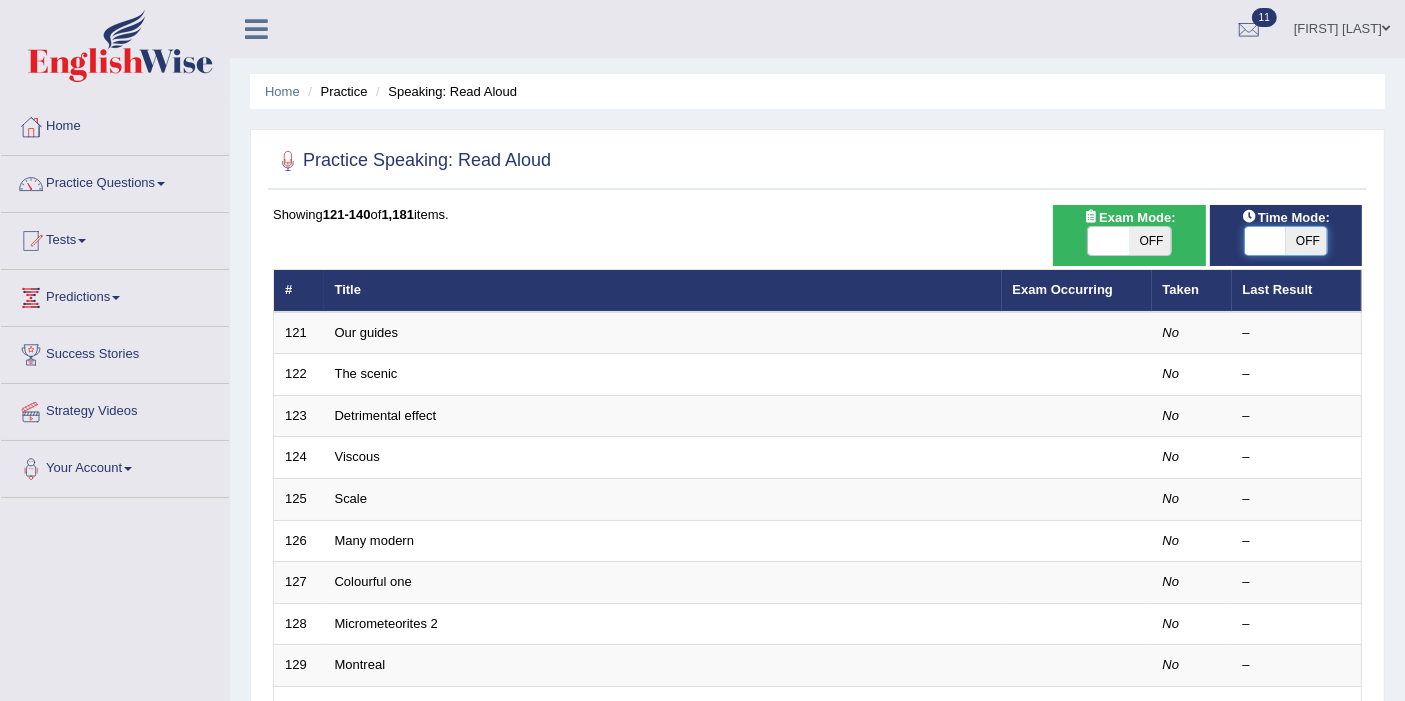 click at bounding box center (1265, 241) 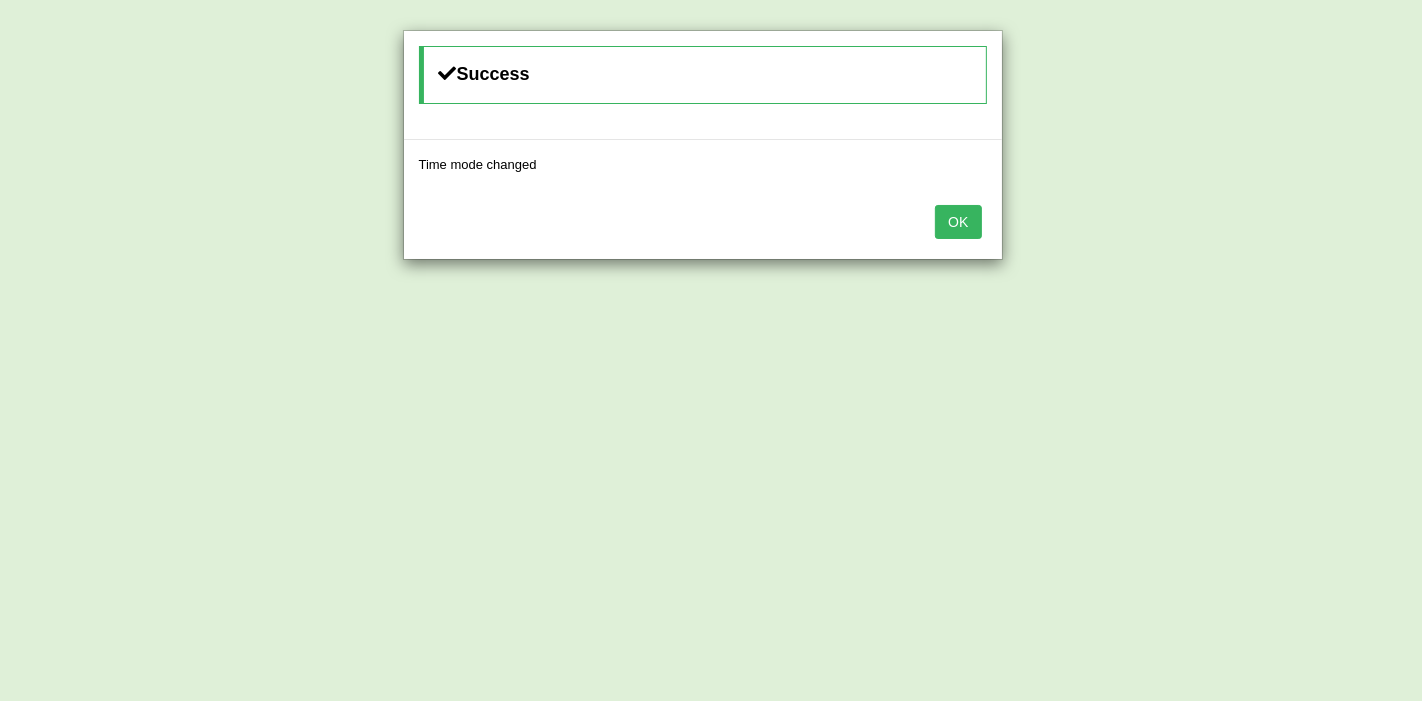 click on "OK" at bounding box center (958, 222) 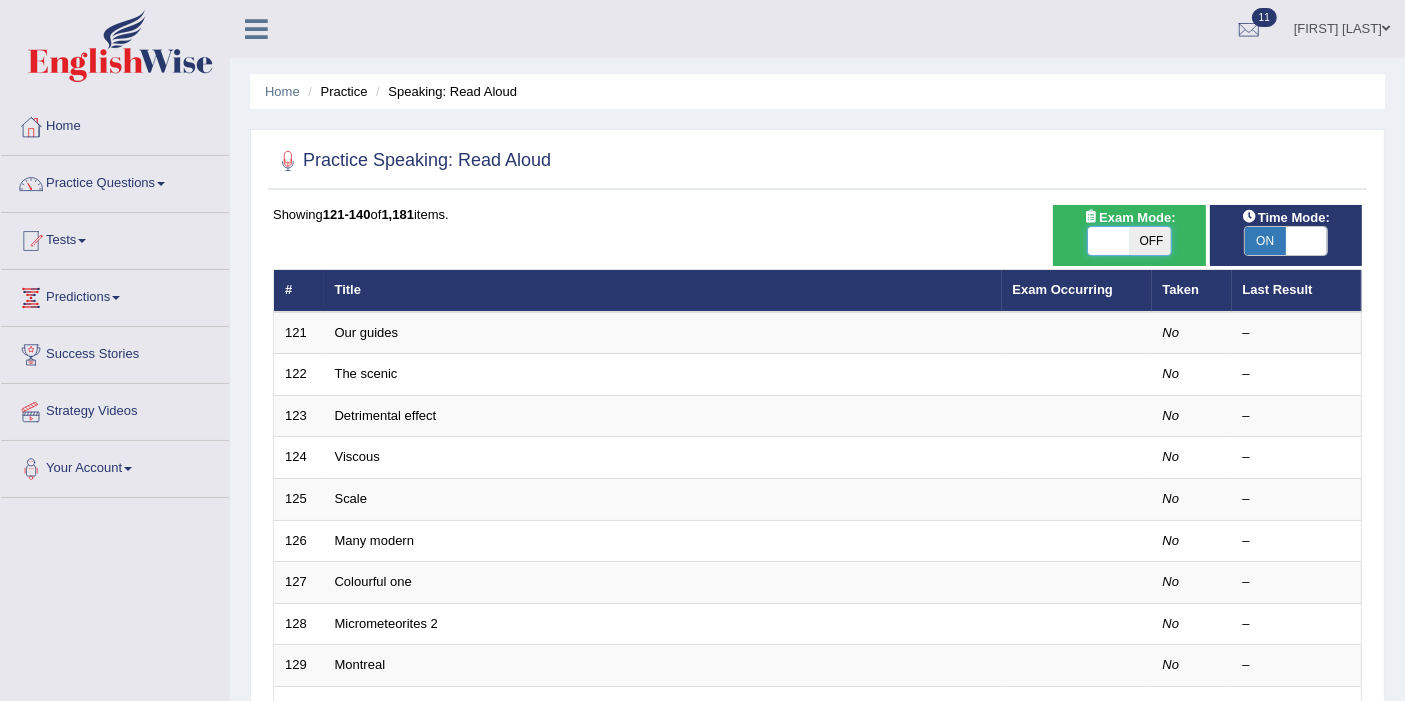 click at bounding box center (1108, 241) 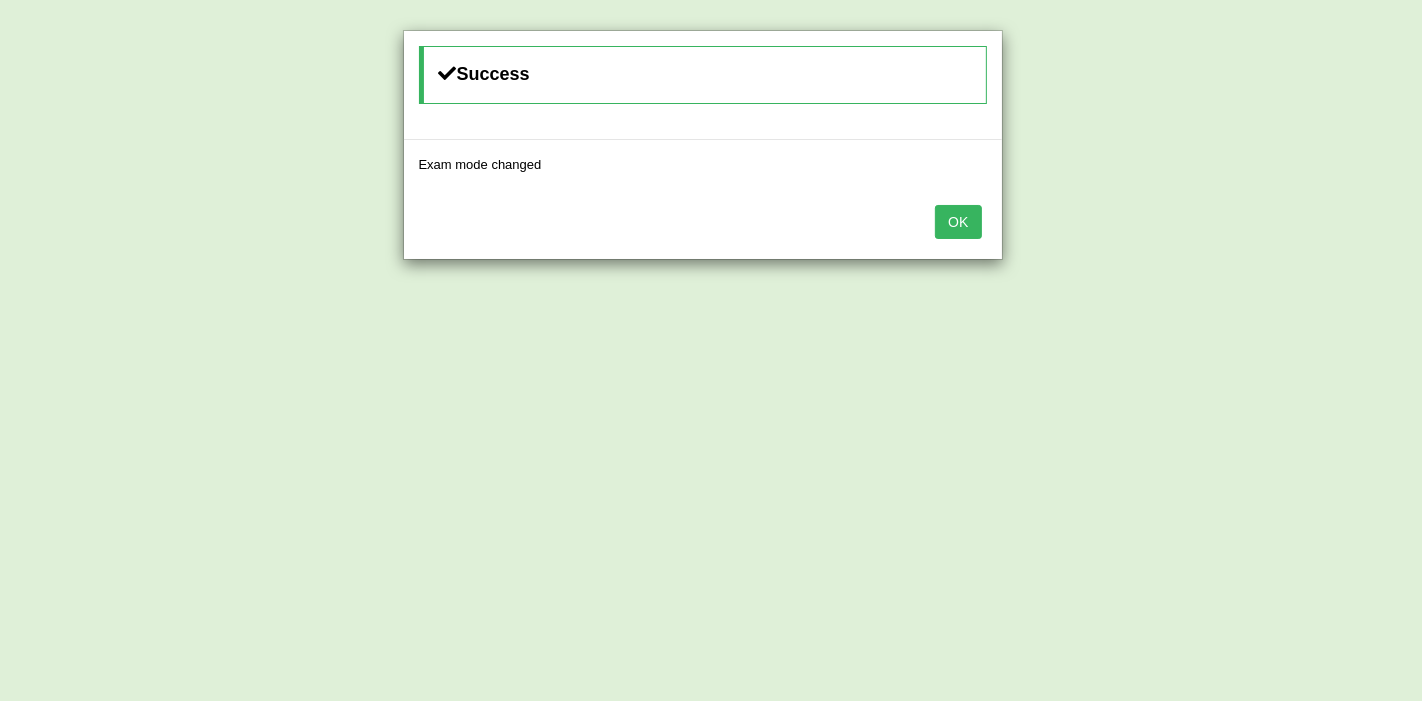 click on "OK" at bounding box center (958, 222) 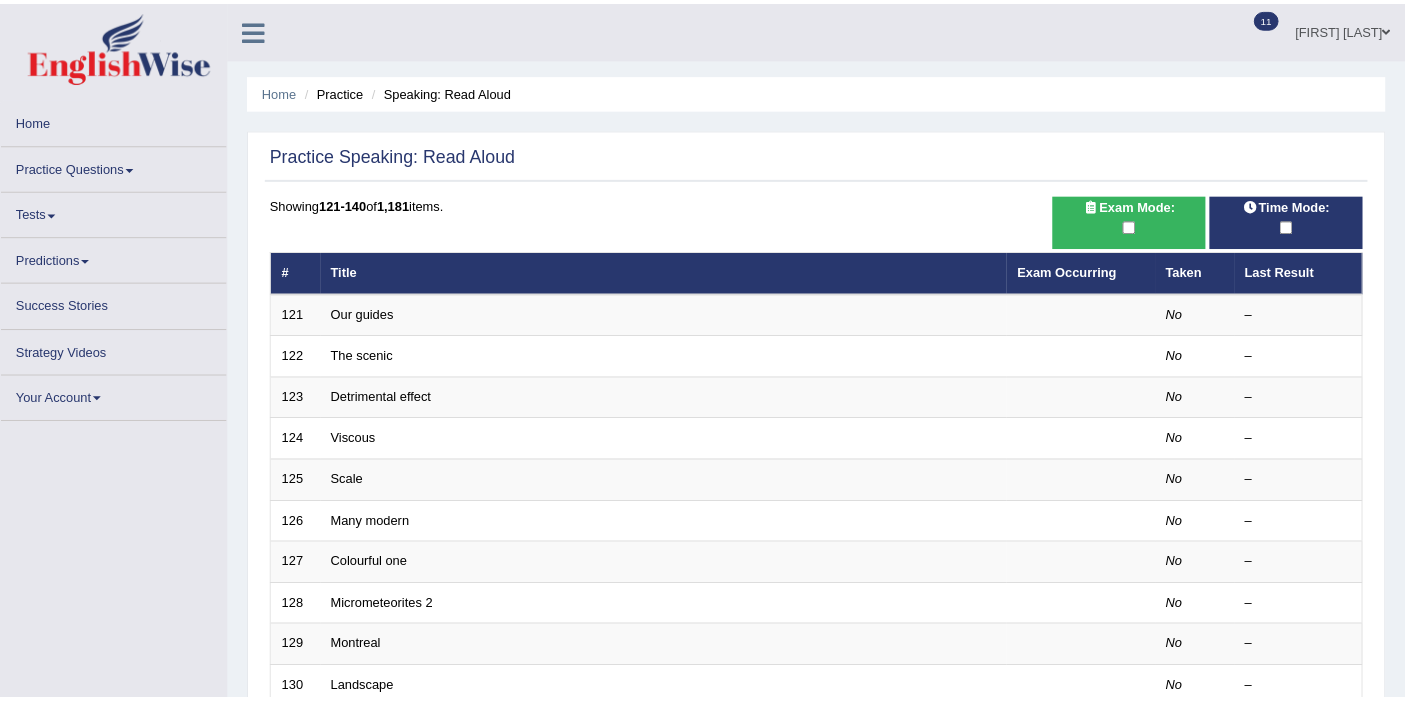 scroll, scrollTop: 0, scrollLeft: 0, axis: both 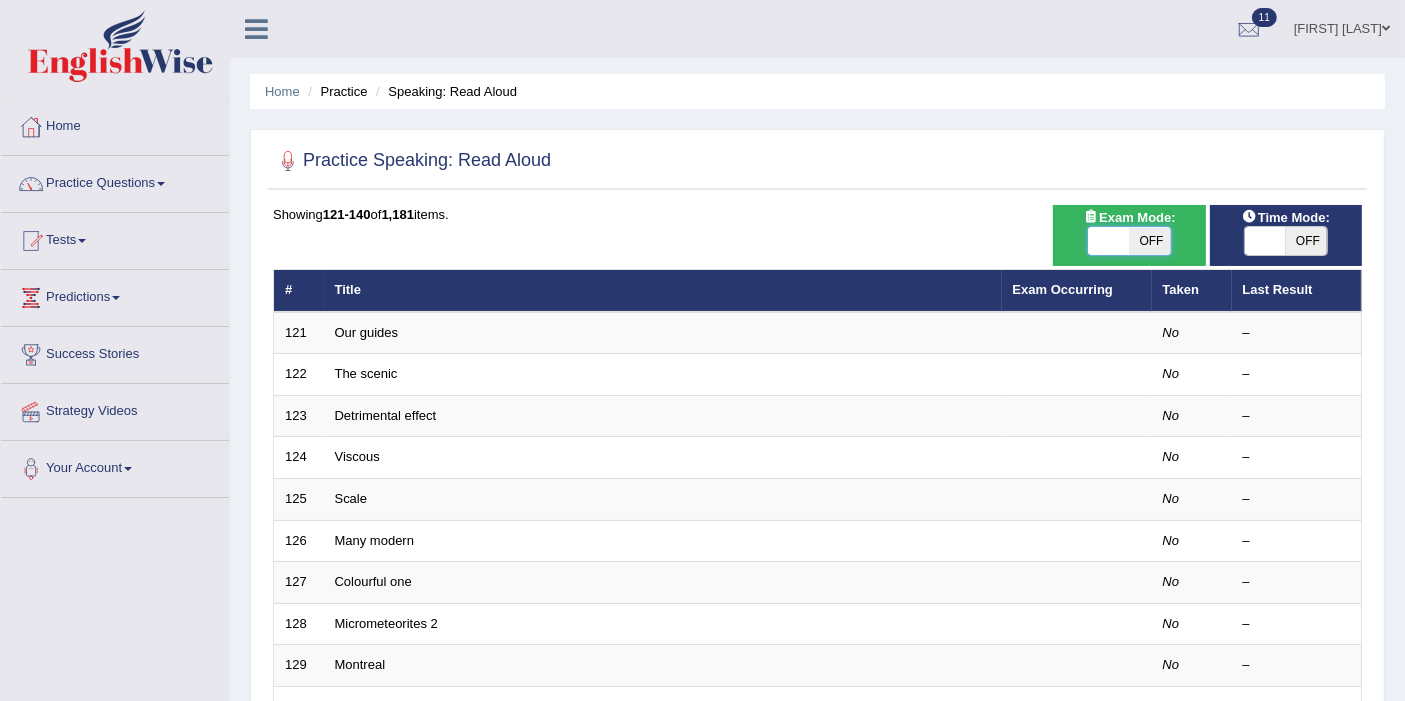 click at bounding box center [1108, 241] 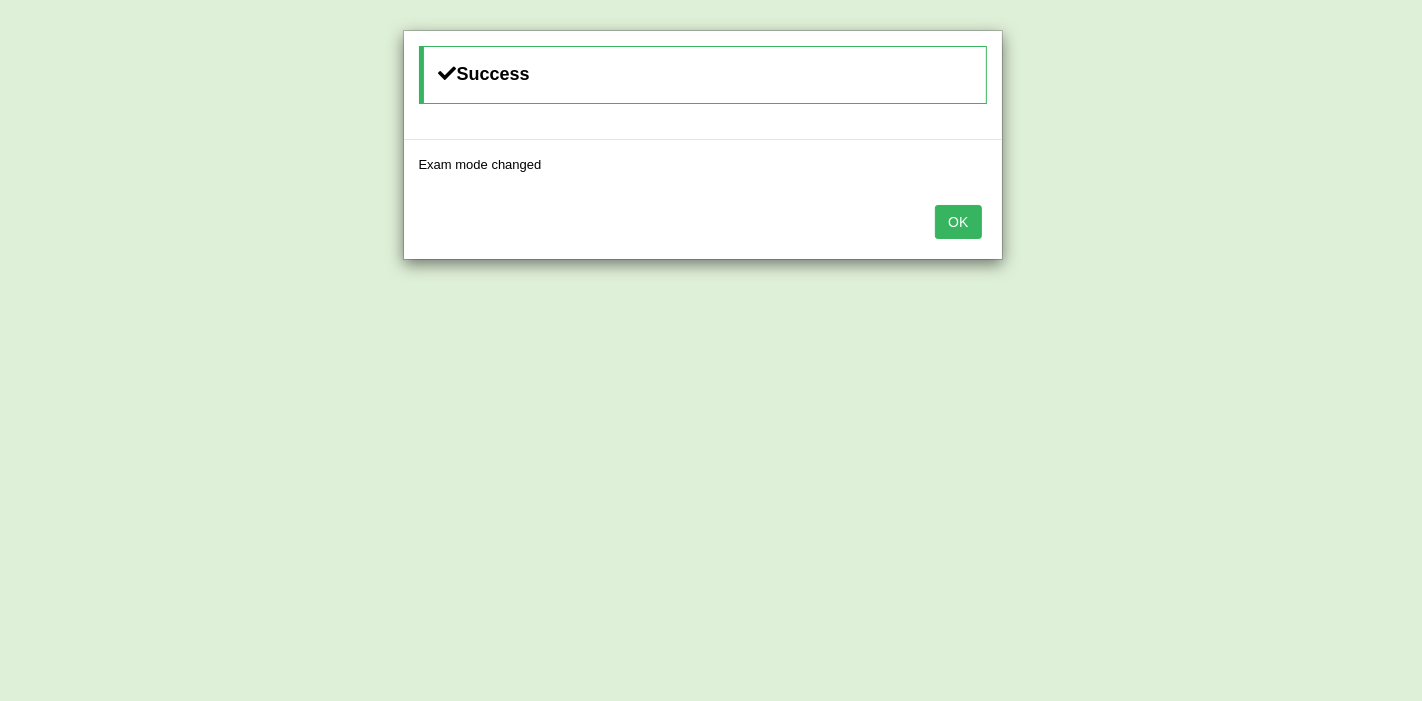 click on "OK" at bounding box center [958, 222] 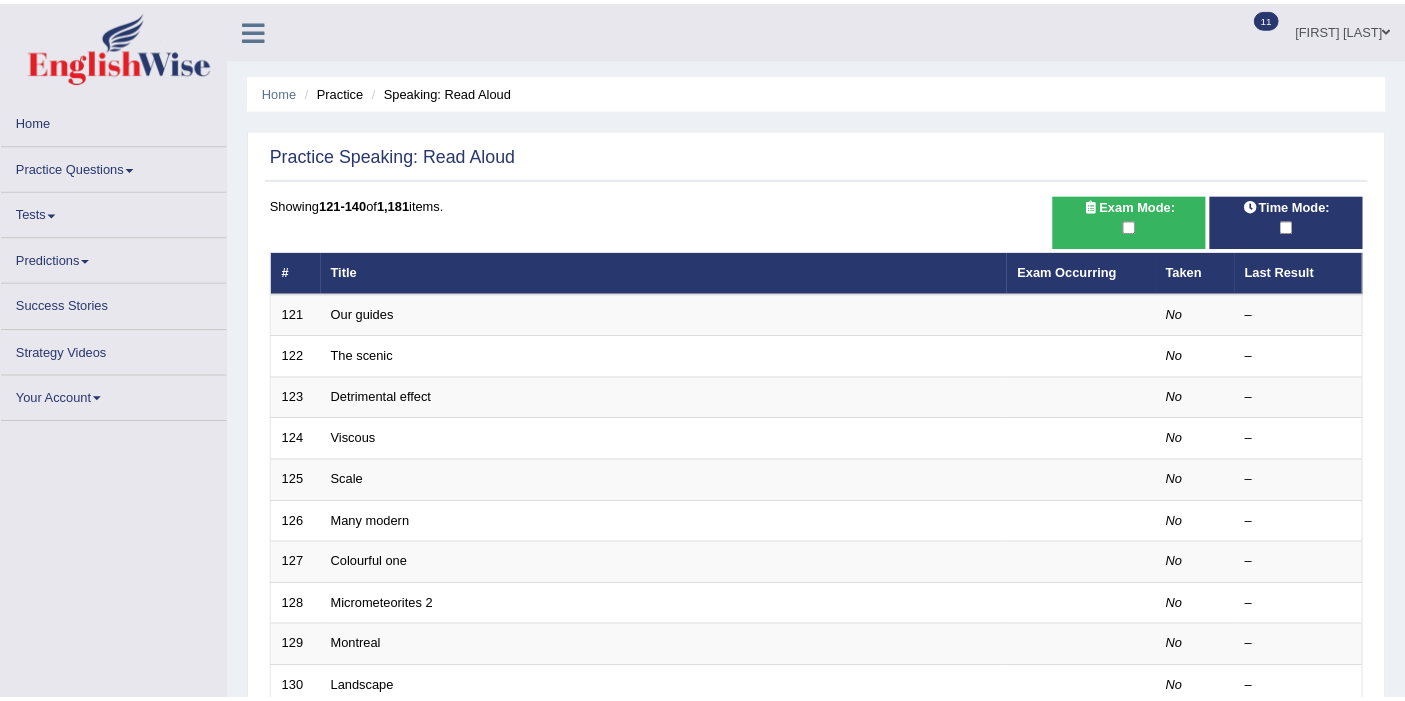 scroll, scrollTop: 0, scrollLeft: 0, axis: both 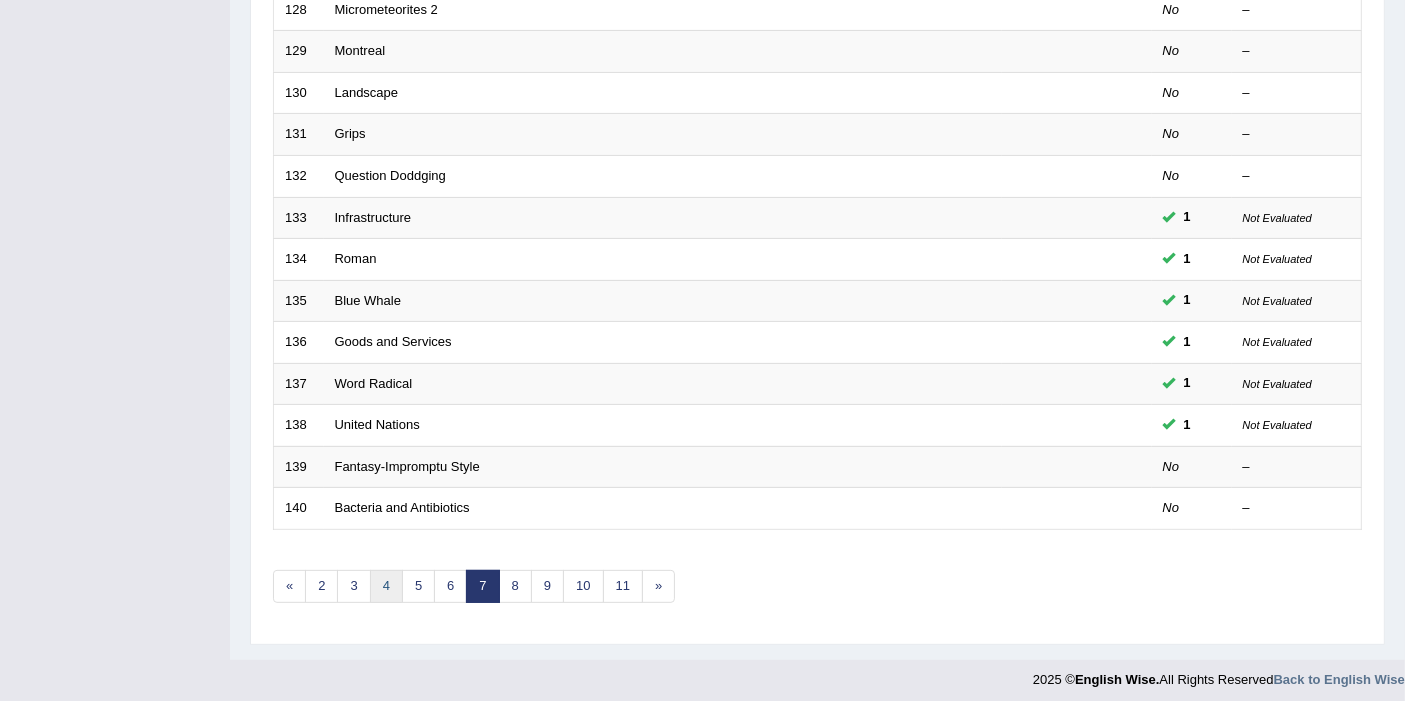 click on "4" at bounding box center (386, 586) 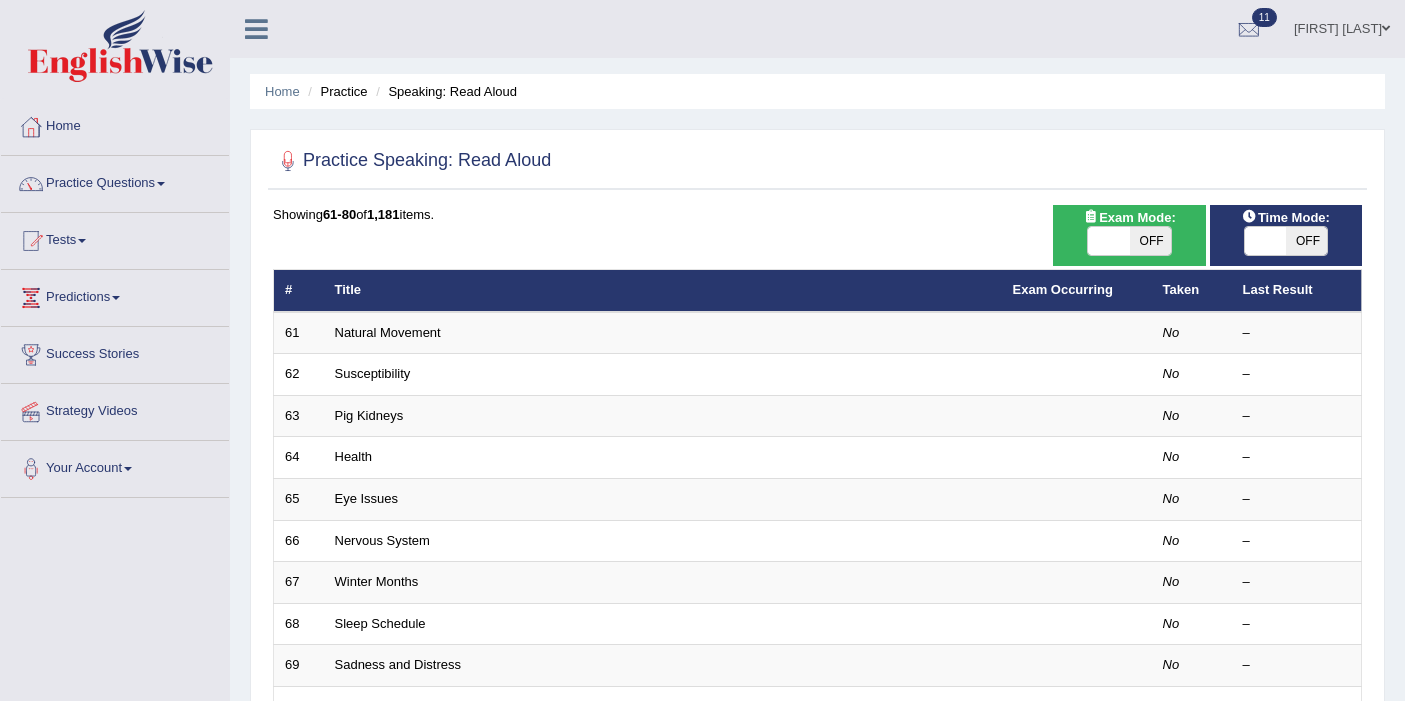 scroll, scrollTop: 0, scrollLeft: 0, axis: both 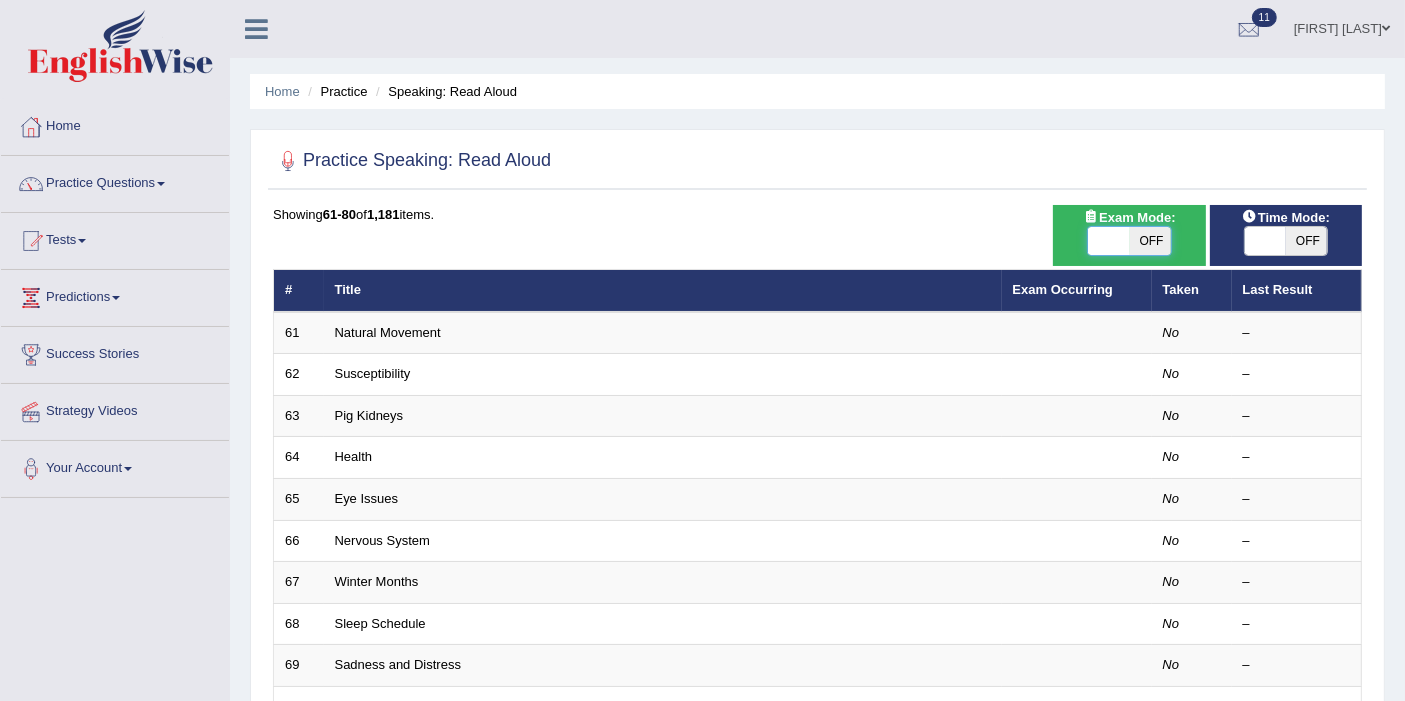 click at bounding box center (1108, 241) 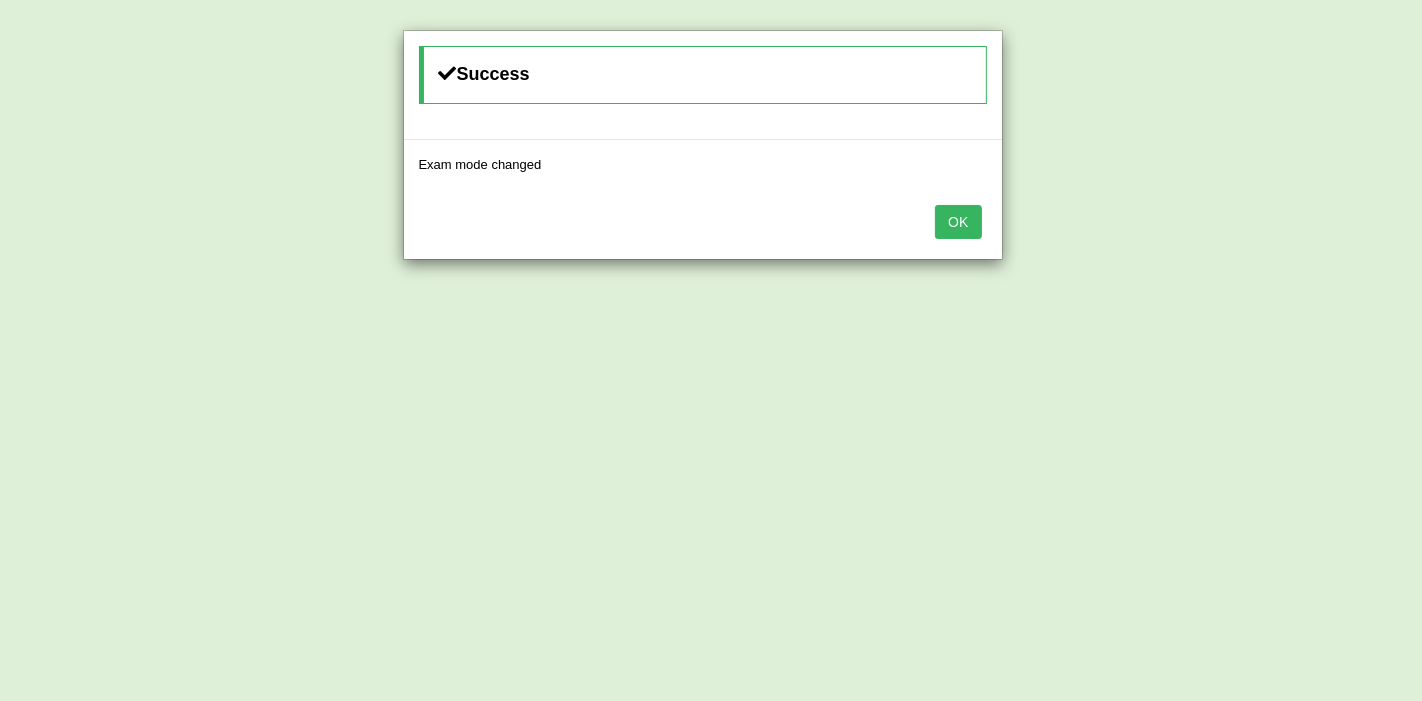 click on "OK" at bounding box center (958, 222) 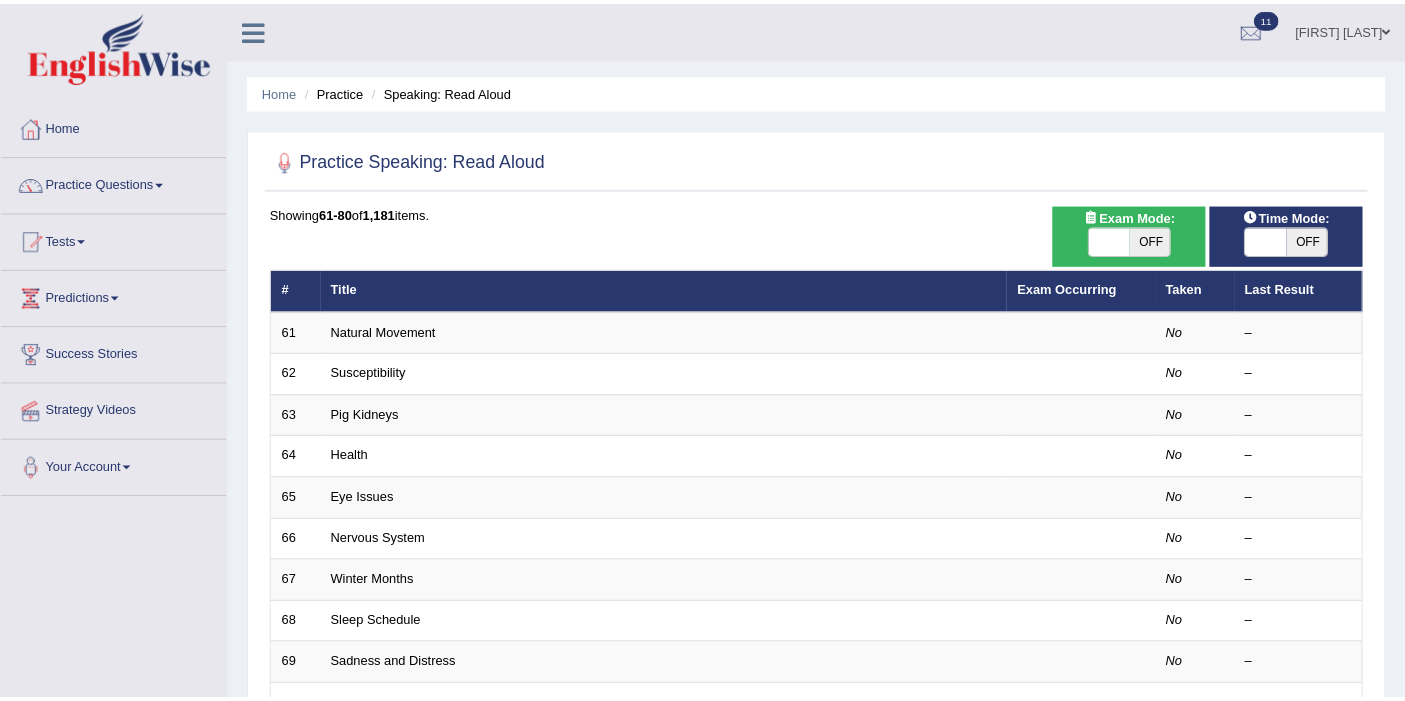 scroll, scrollTop: 0, scrollLeft: 0, axis: both 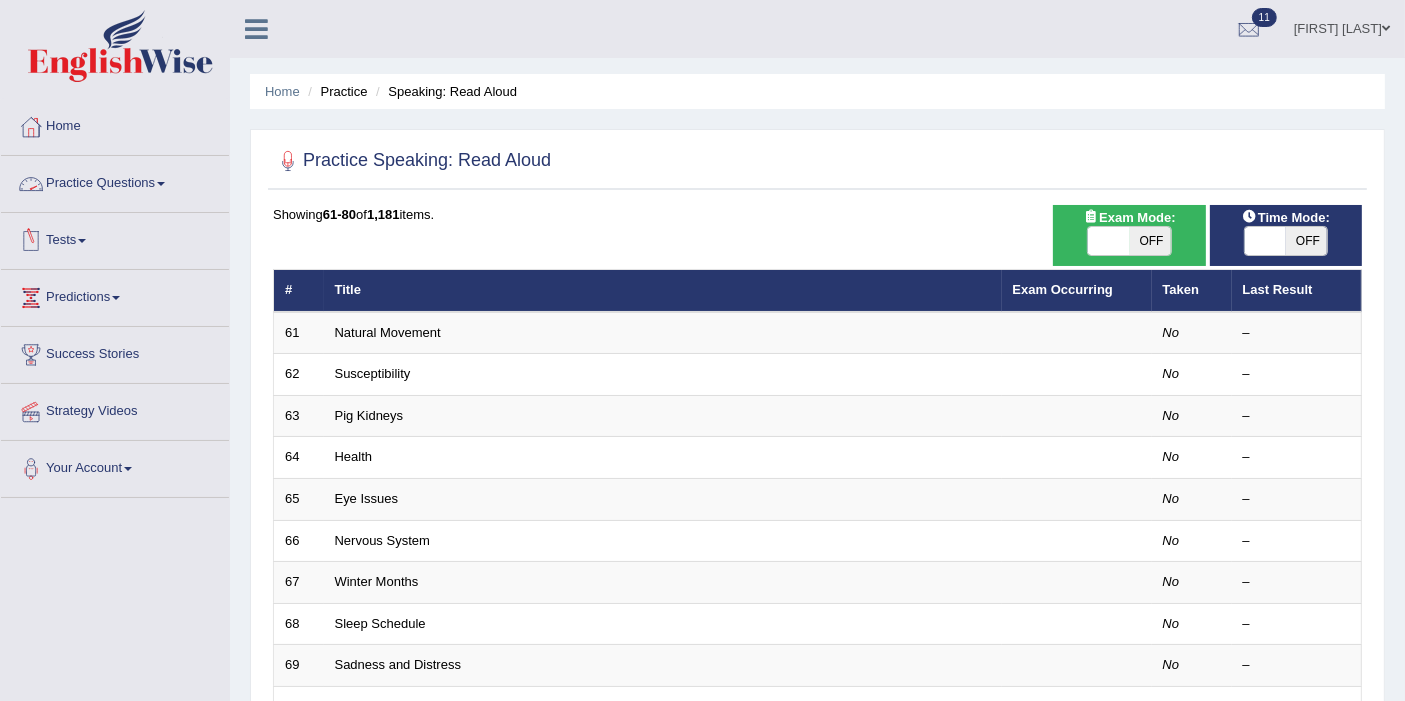 click on "Practice Questions" at bounding box center [115, 181] 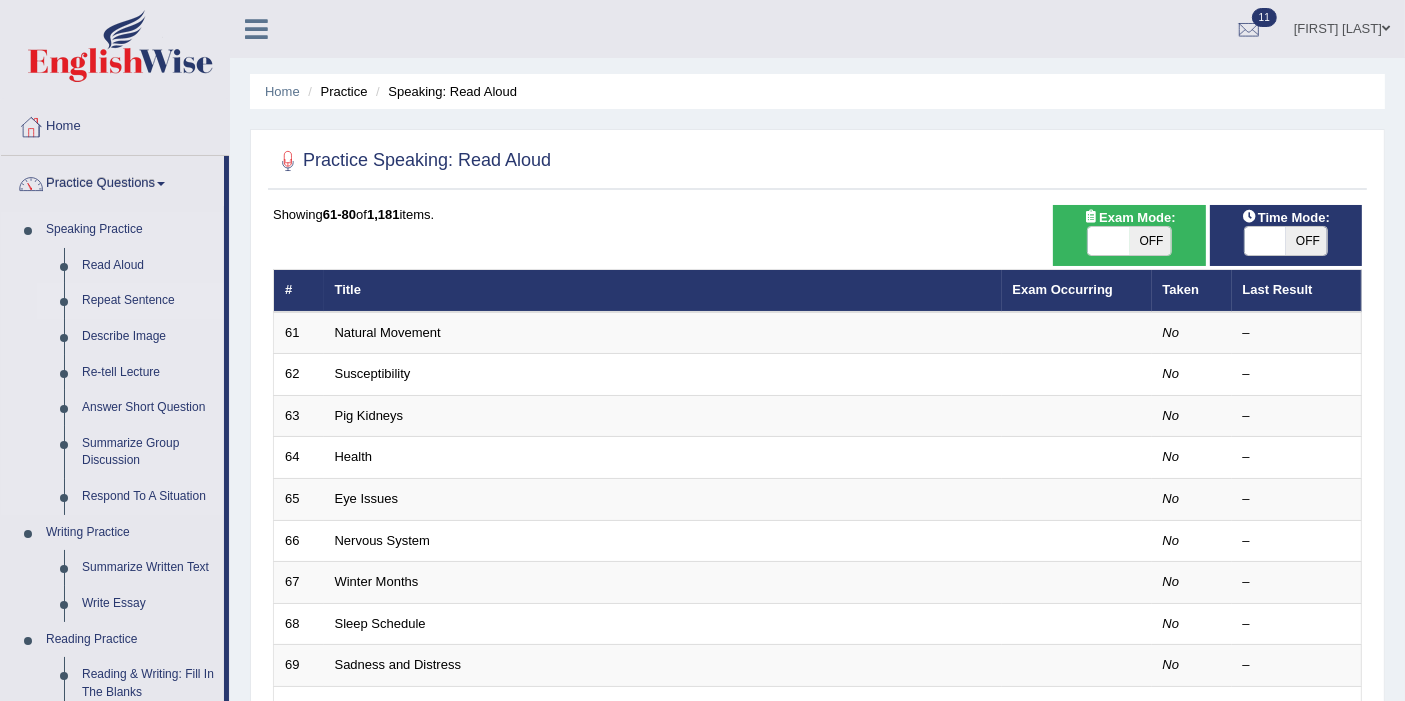 click on "Repeat Sentence" at bounding box center [148, 301] 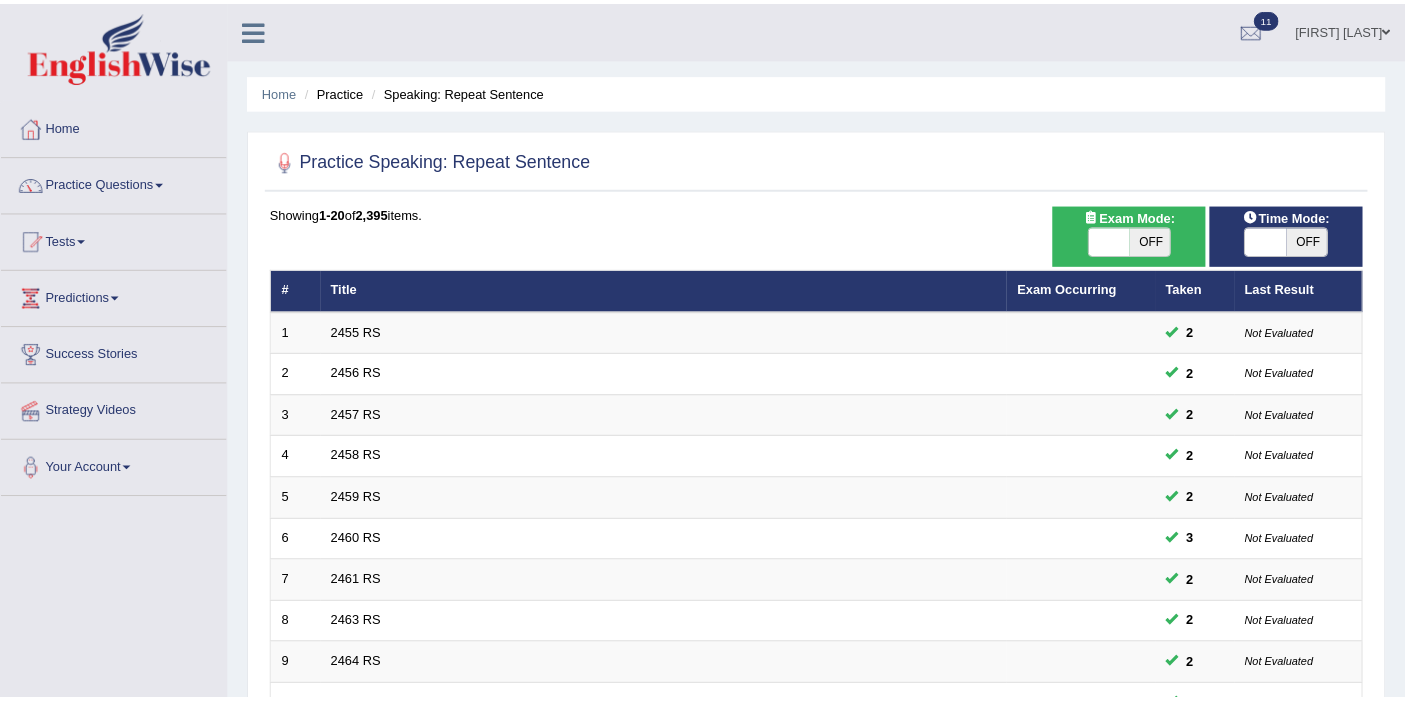 scroll, scrollTop: 0, scrollLeft: 0, axis: both 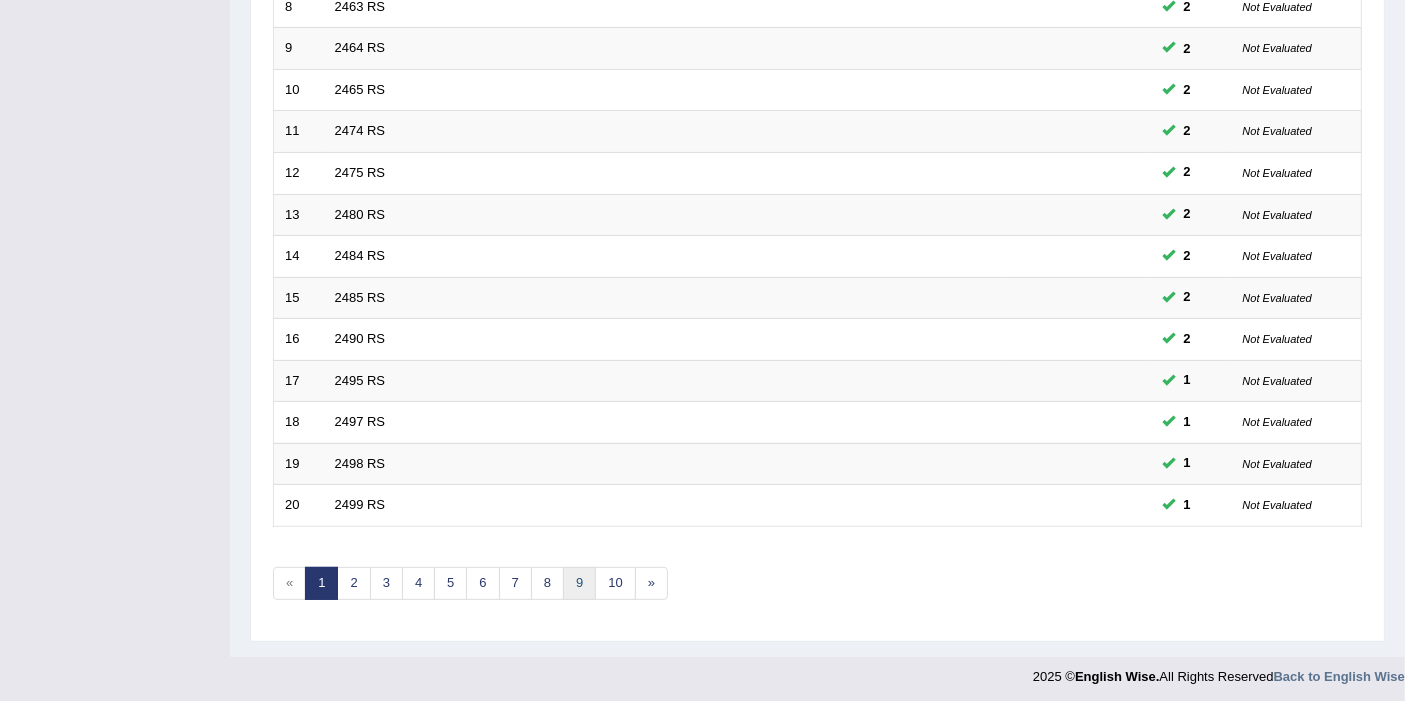 click on "9" at bounding box center [579, 583] 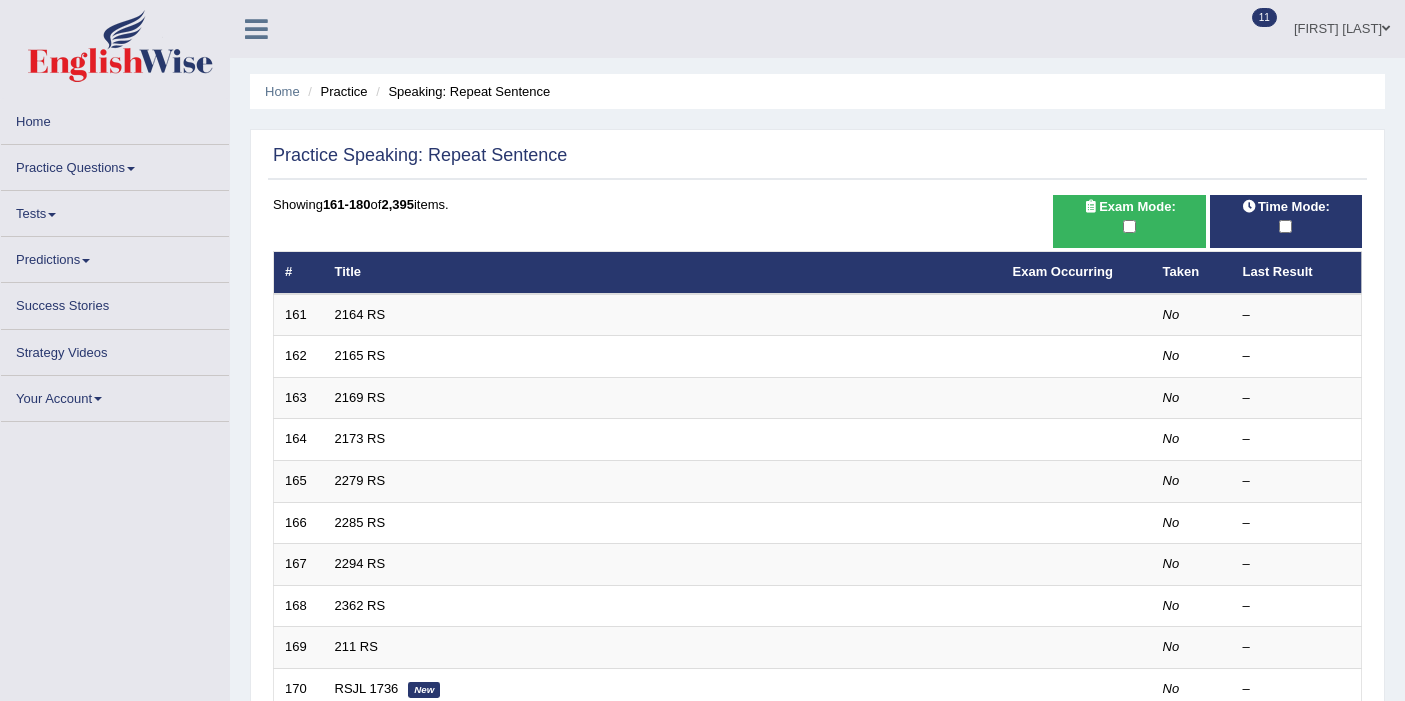 scroll, scrollTop: 0, scrollLeft: 0, axis: both 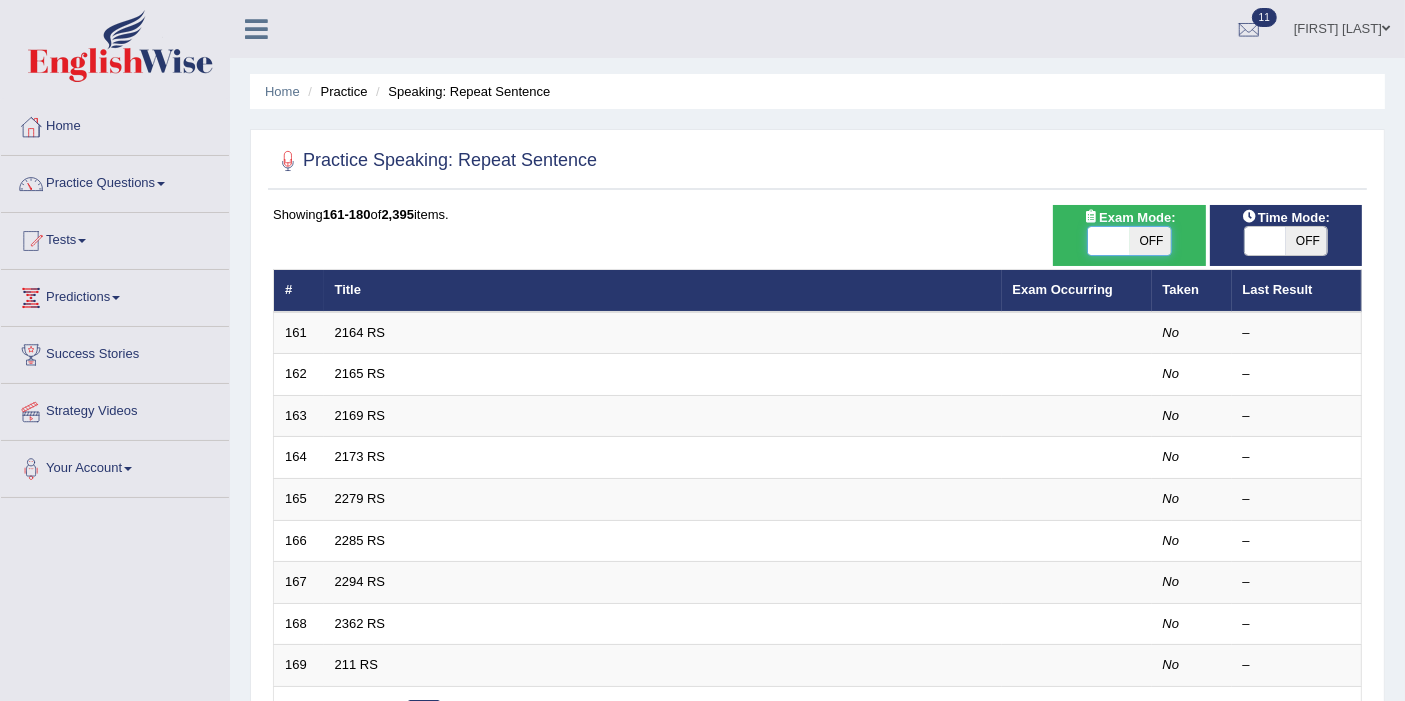 click at bounding box center [1108, 241] 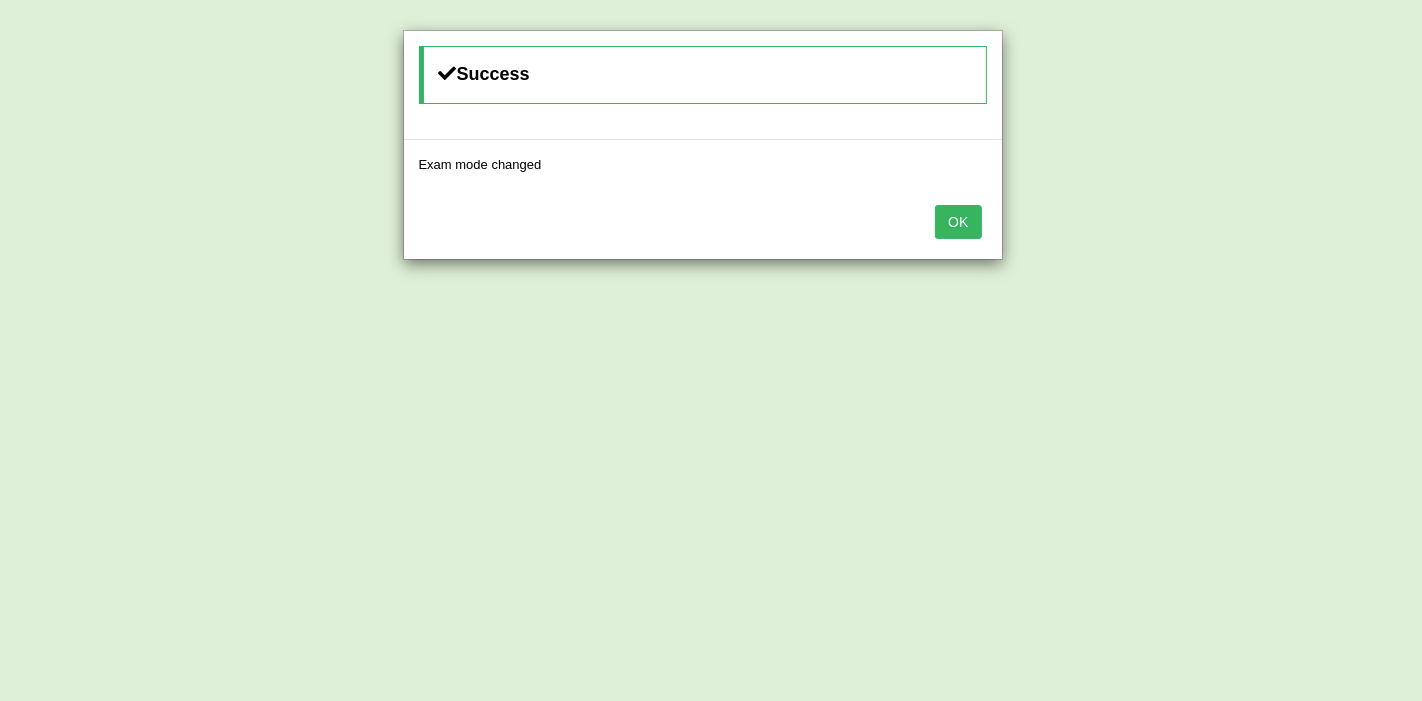 click on "OK" at bounding box center (958, 222) 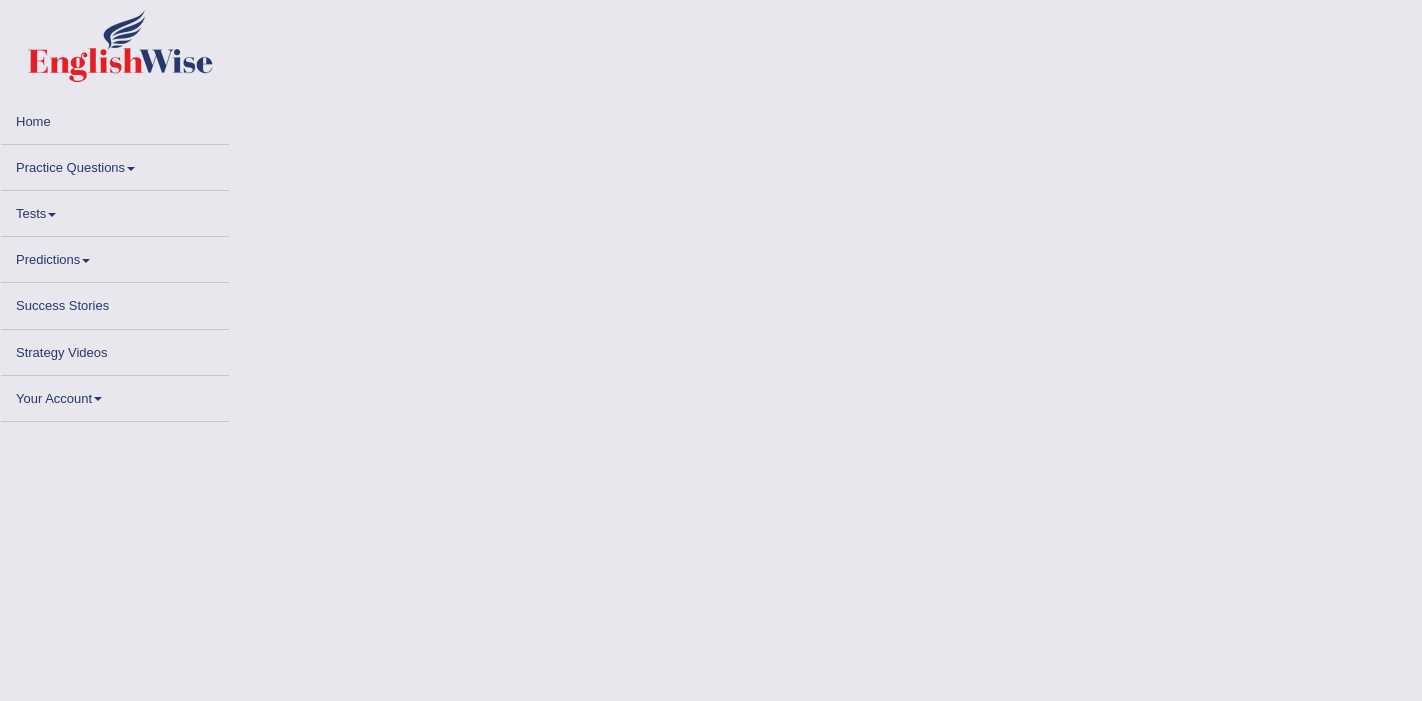 scroll, scrollTop: 0, scrollLeft: 0, axis: both 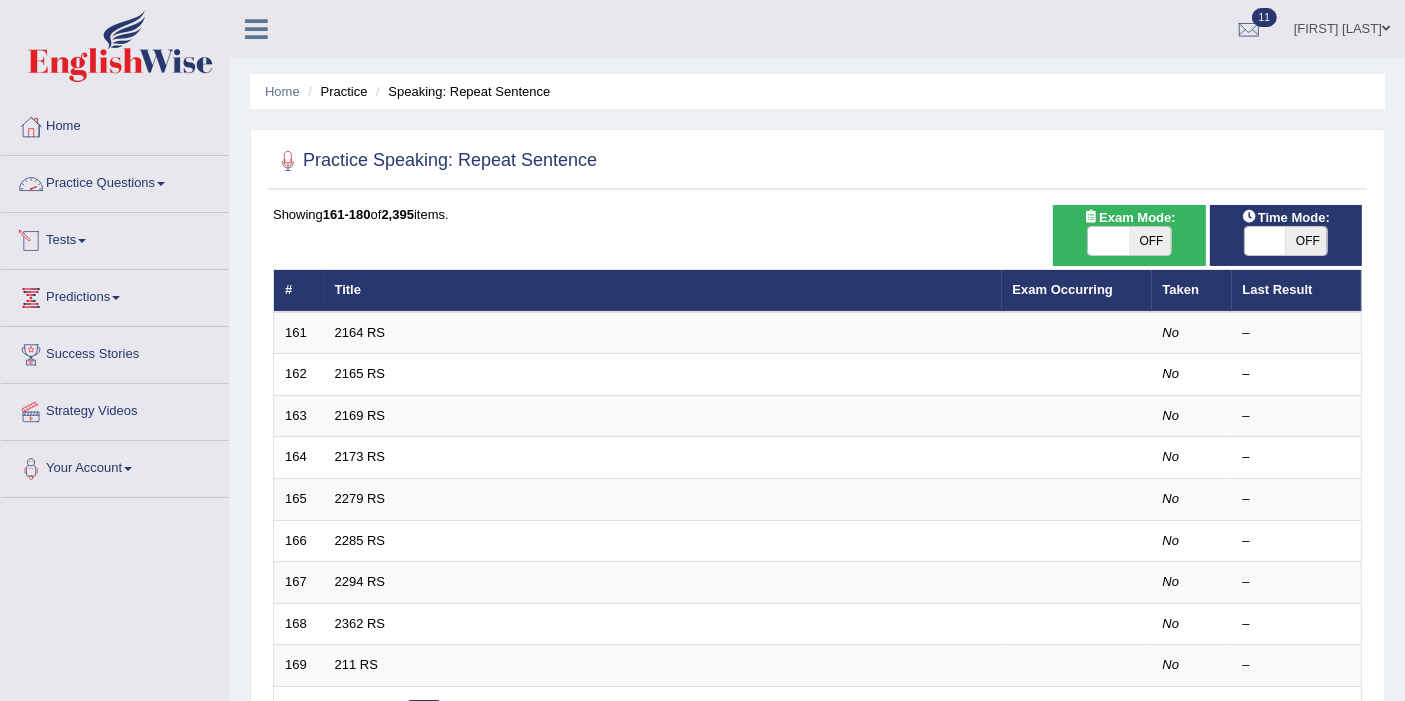 click on "Practice Questions" at bounding box center (115, 181) 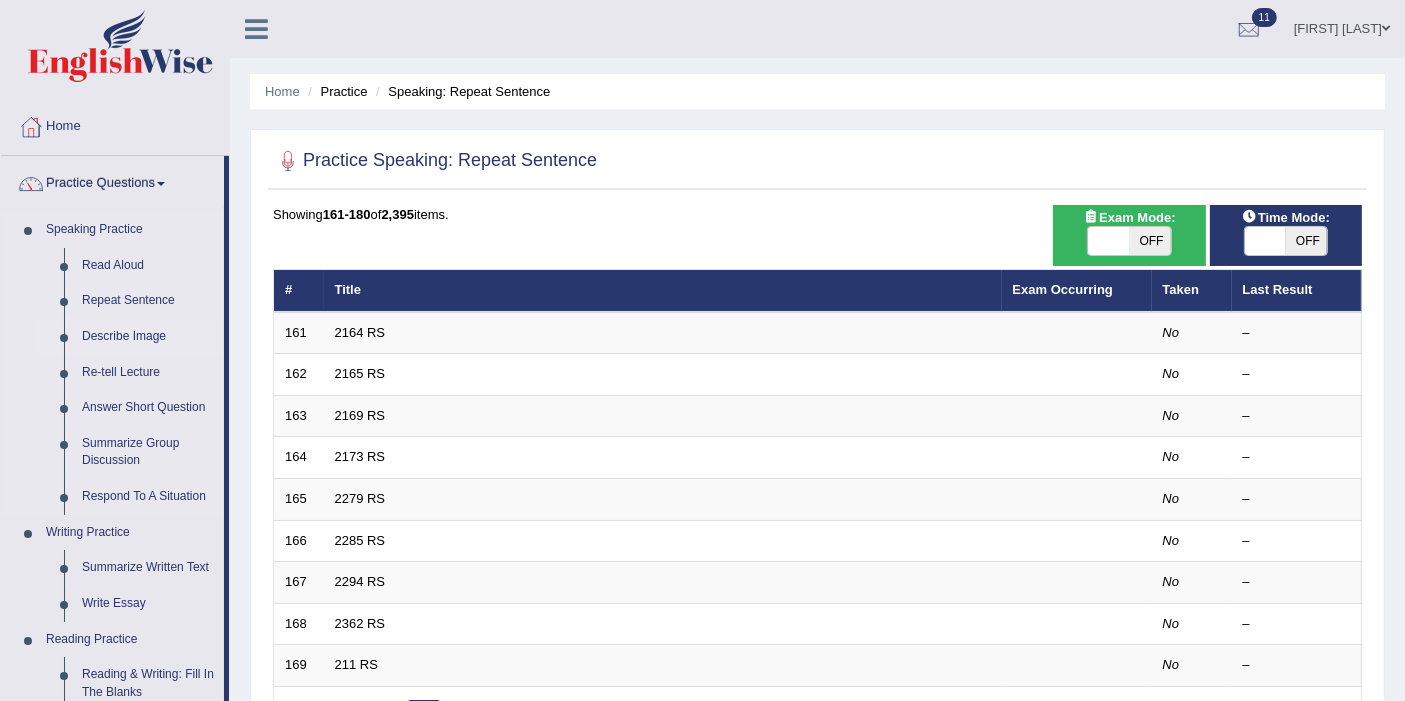 click on "Describe Image" at bounding box center (148, 337) 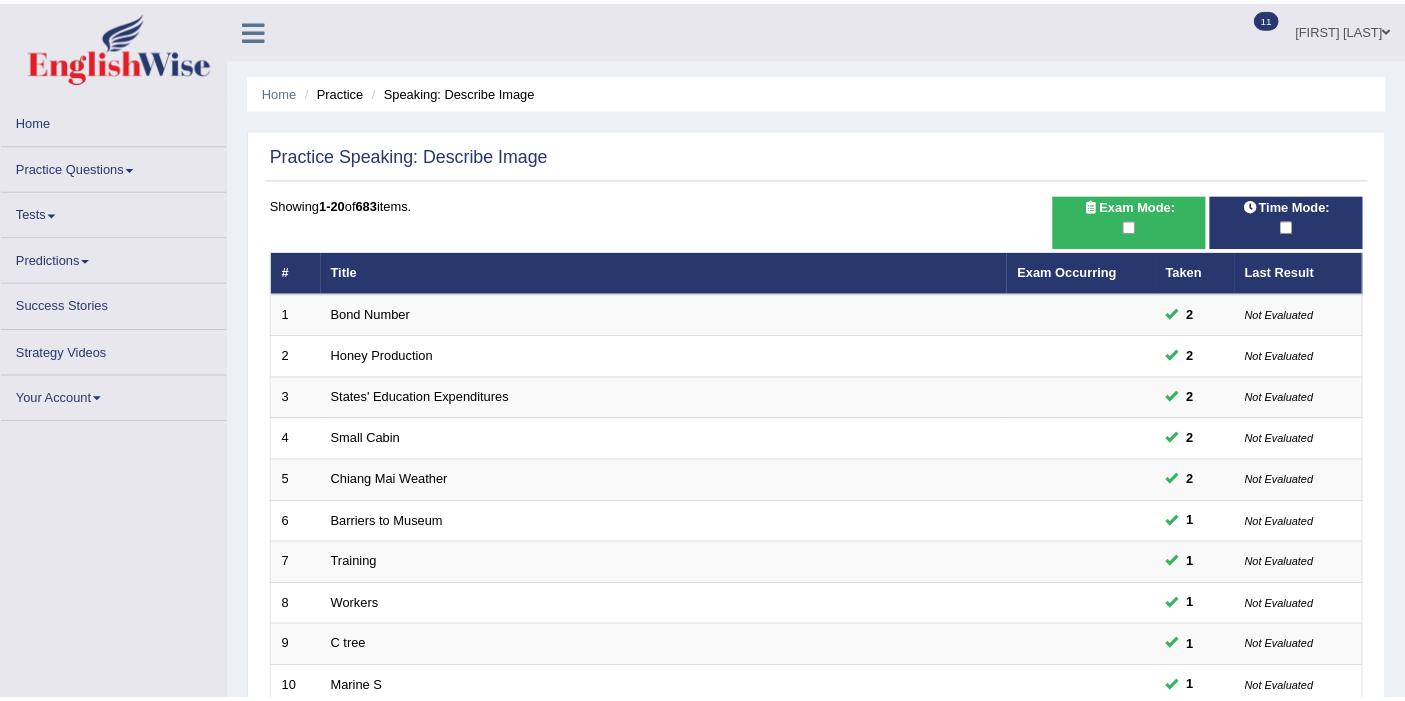 scroll, scrollTop: 0, scrollLeft: 0, axis: both 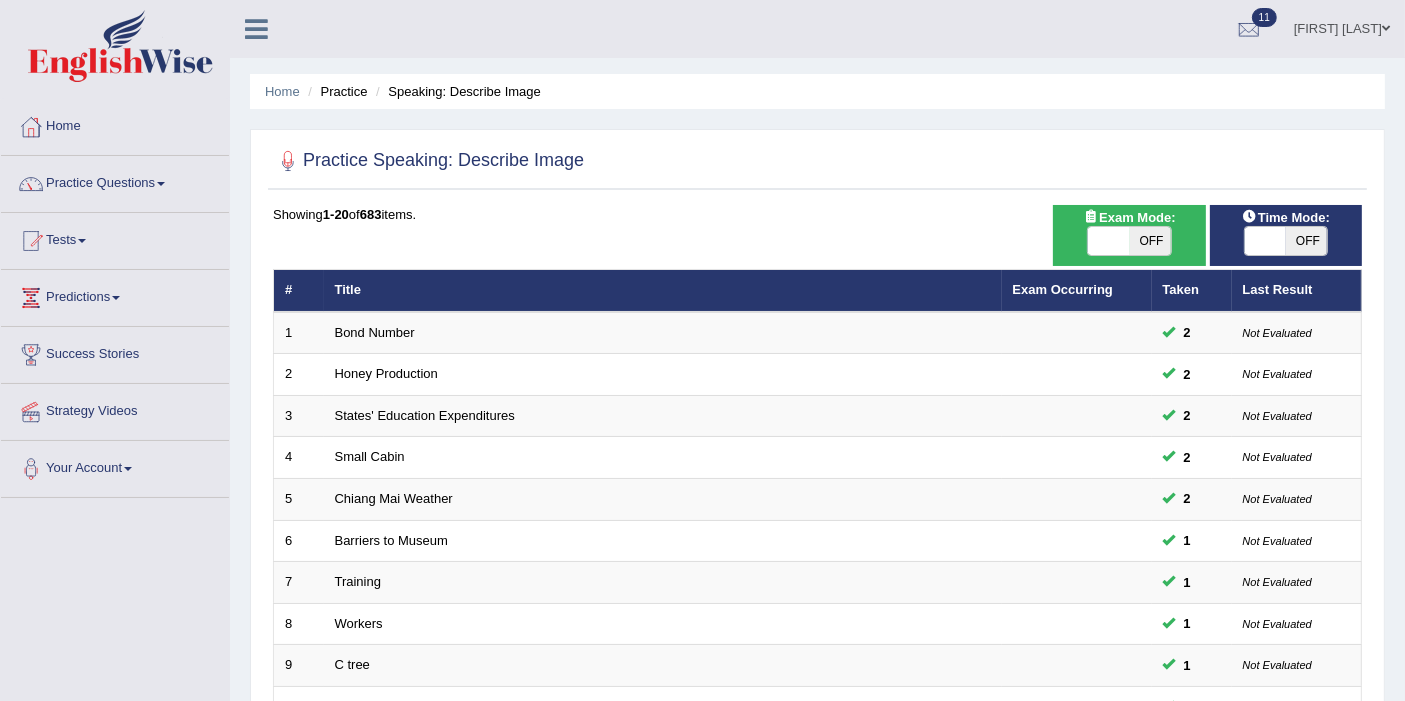 click on "Success Stories" at bounding box center (115, 352) 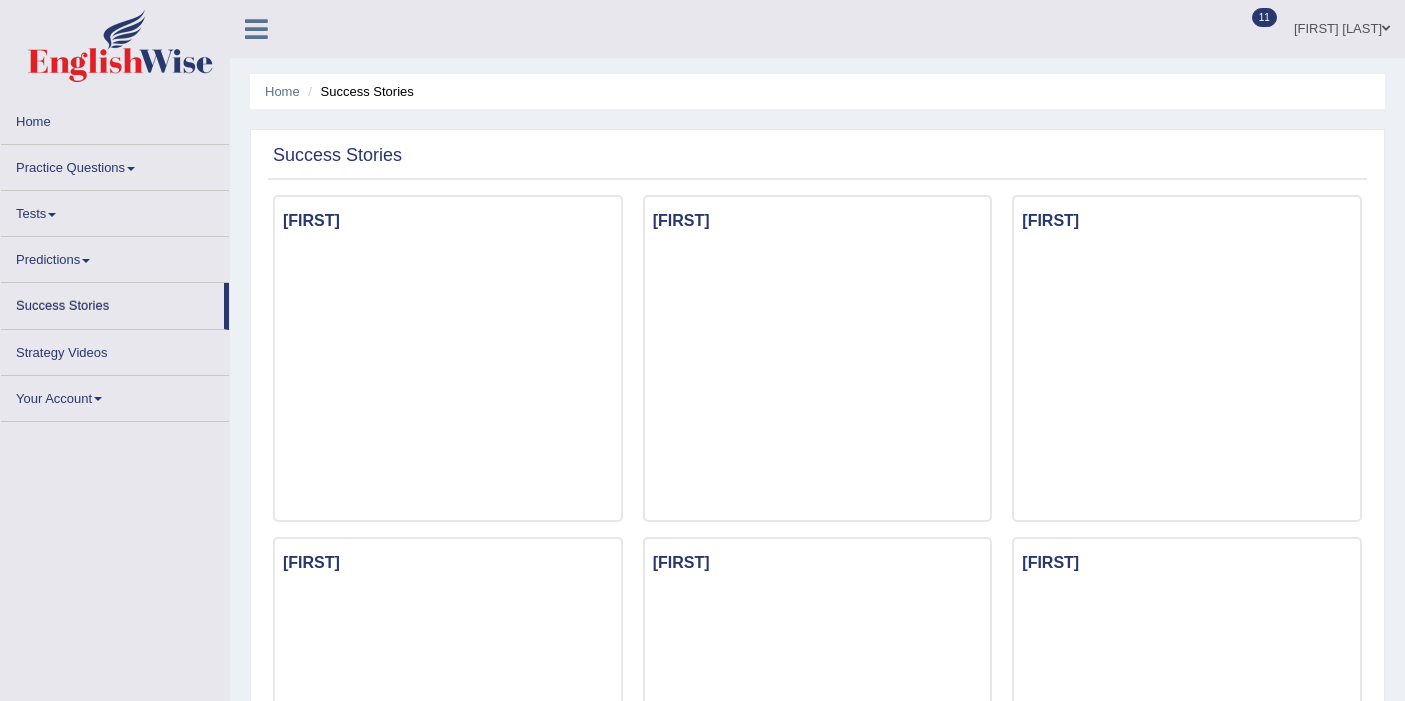 scroll, scrollTop: 0, scrollLeft: 0, axis: both 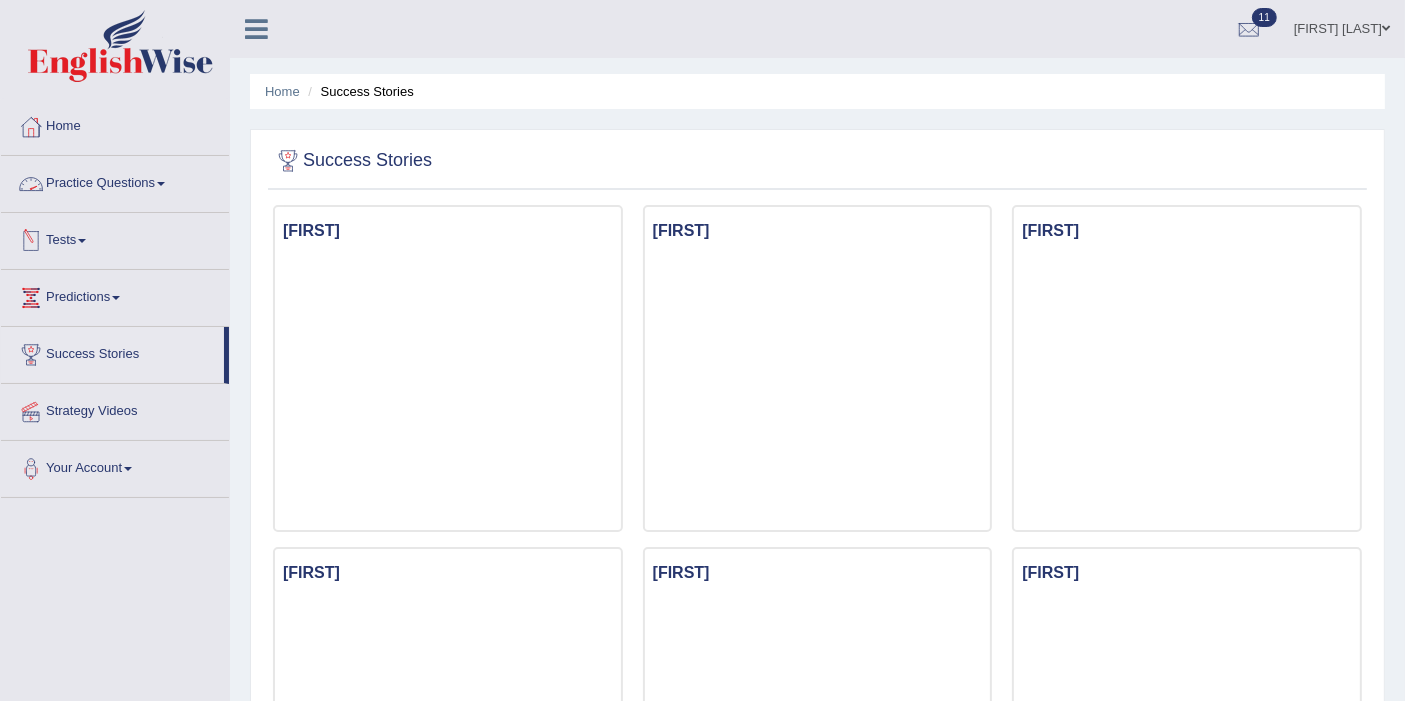 click on "Practice Questions" at bounding box center [115, 181] 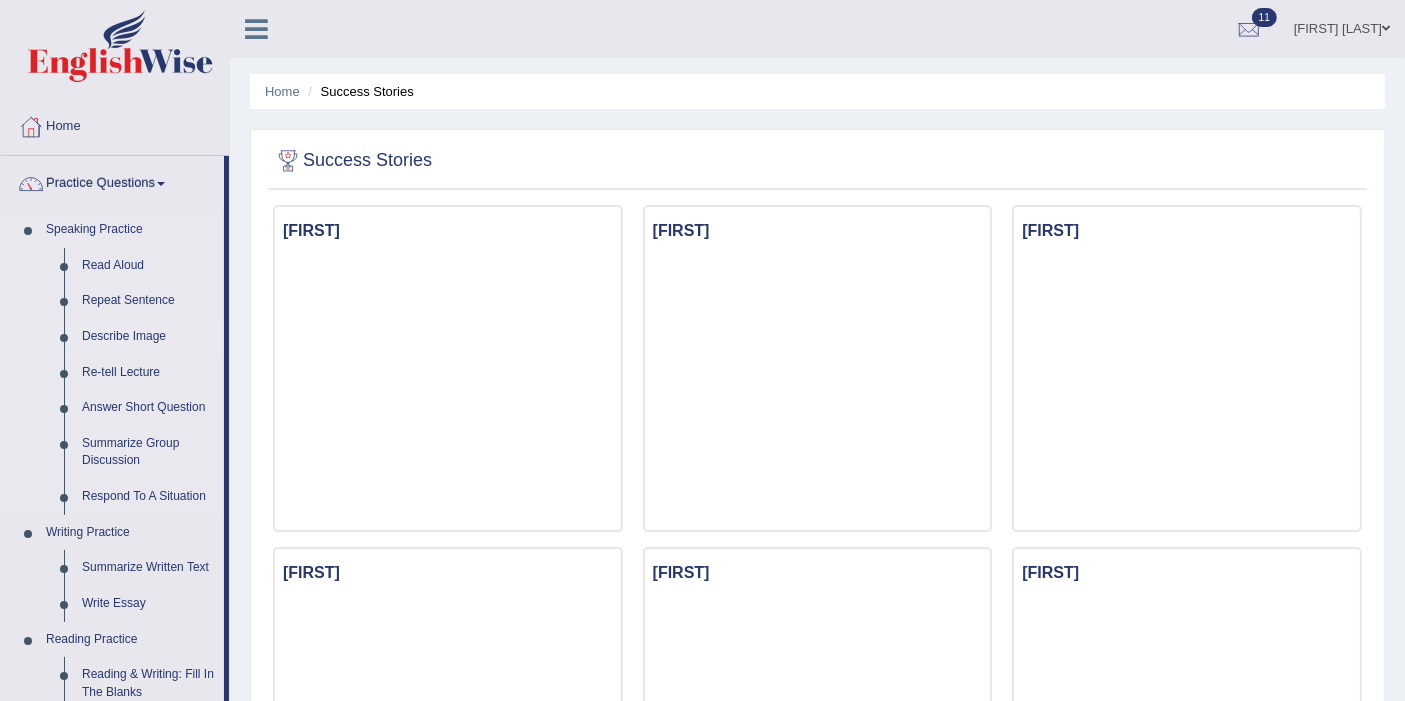 click on "Describe Image" at bounding box center (148, 337) 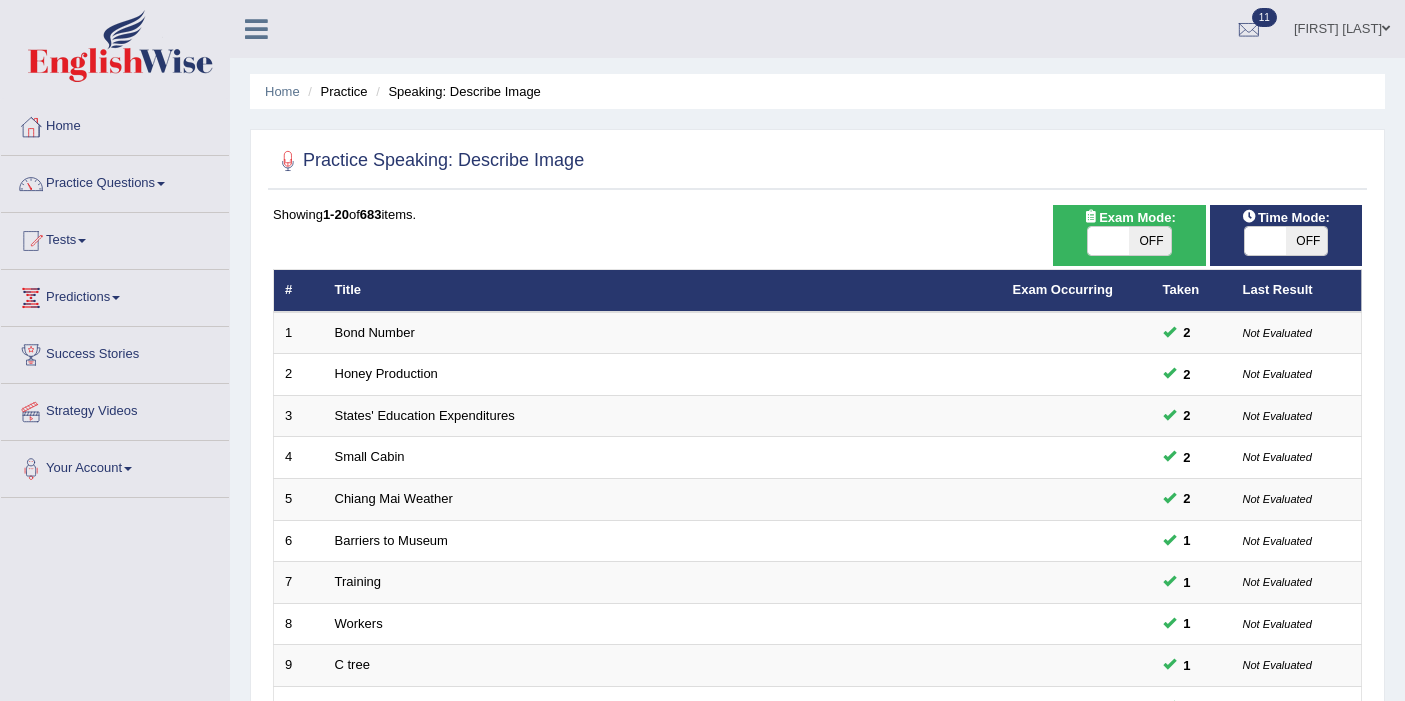 scroll, scrollTop: 0, scrollLeft: 0, axis: both 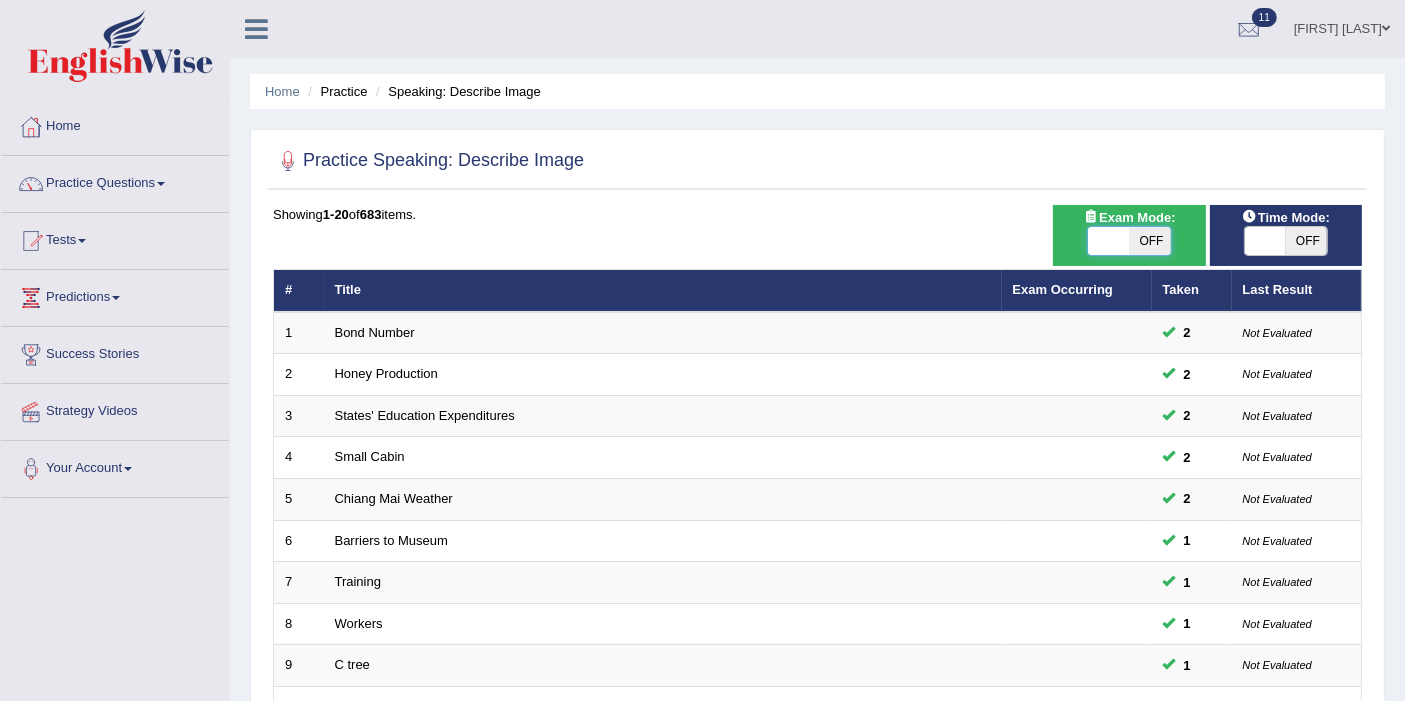 click at bounding box center [1108, 241] 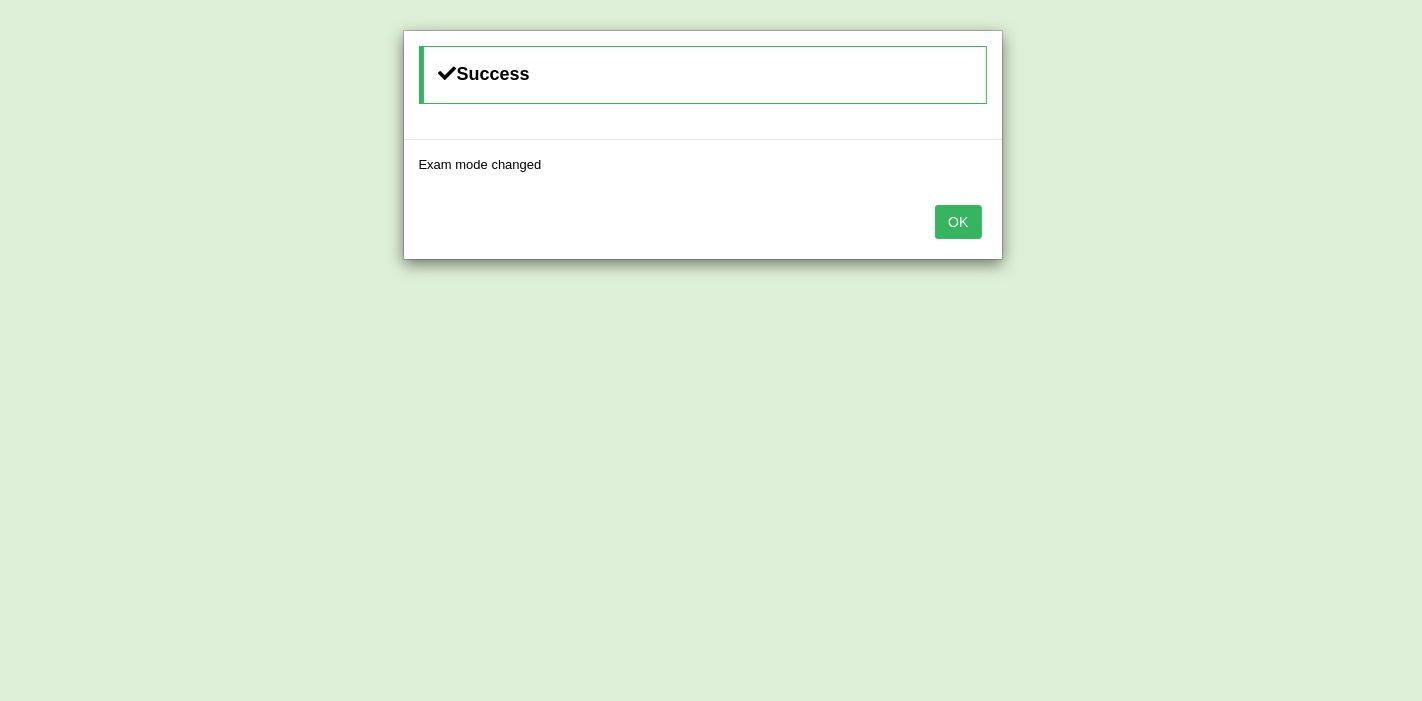 click on "OK" at bounding box center [958, 222] 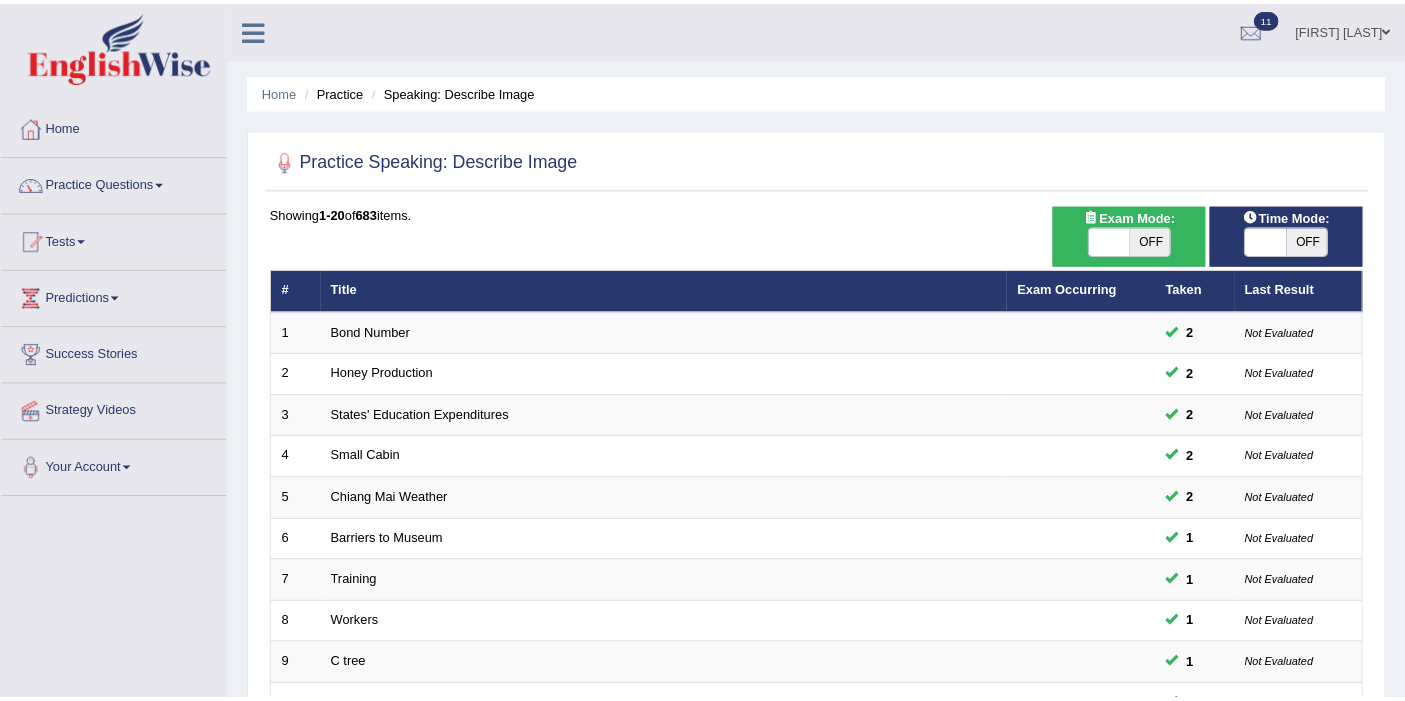 scroll, scrollTop: 0, scrollLeft: 0, axis: both 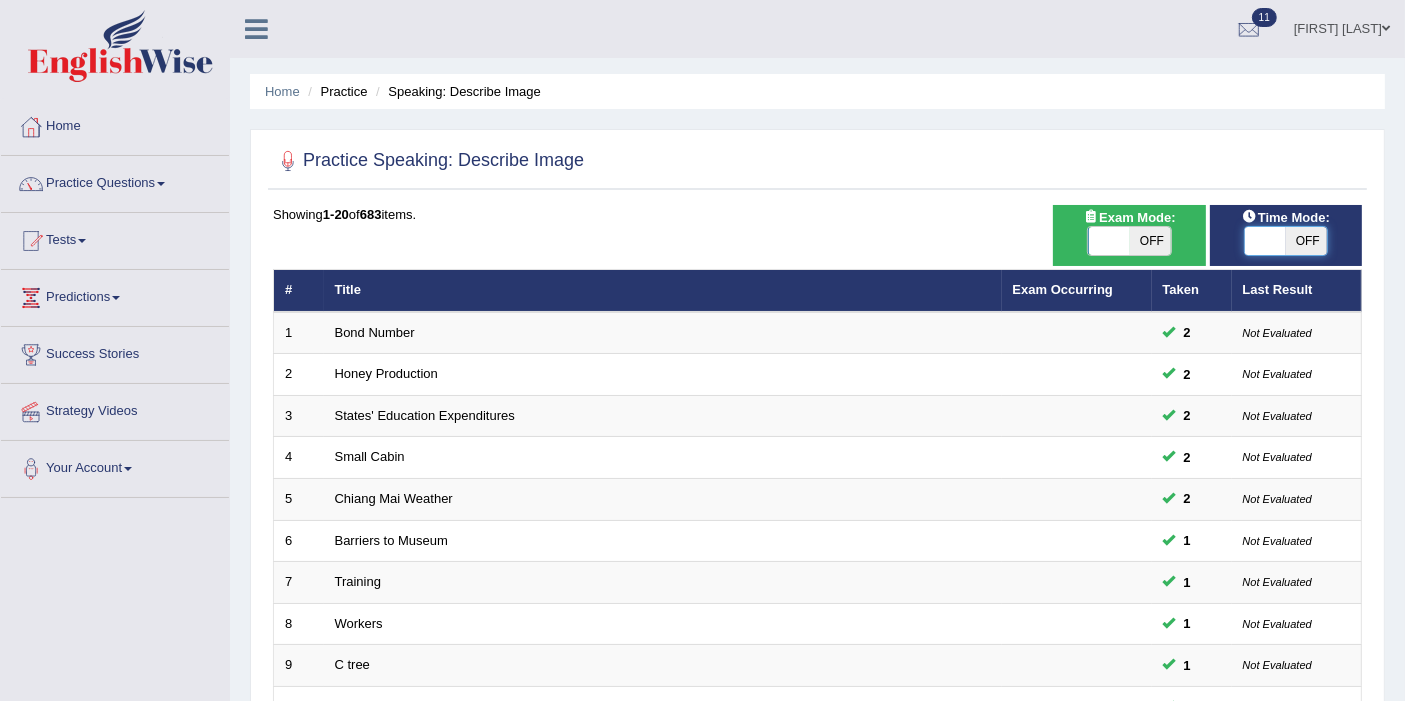 click at bounding box center [1265, 241] 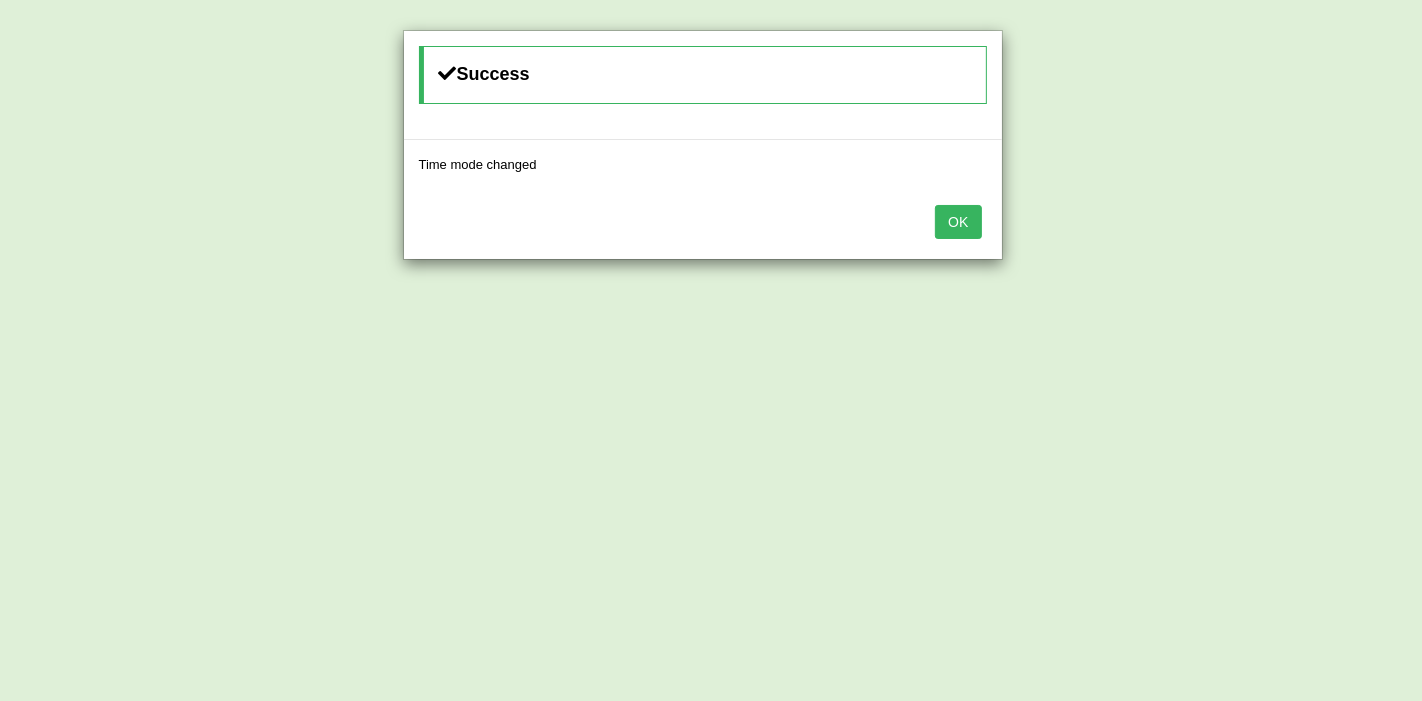 click on "OK" at bounding box center (958, 222) 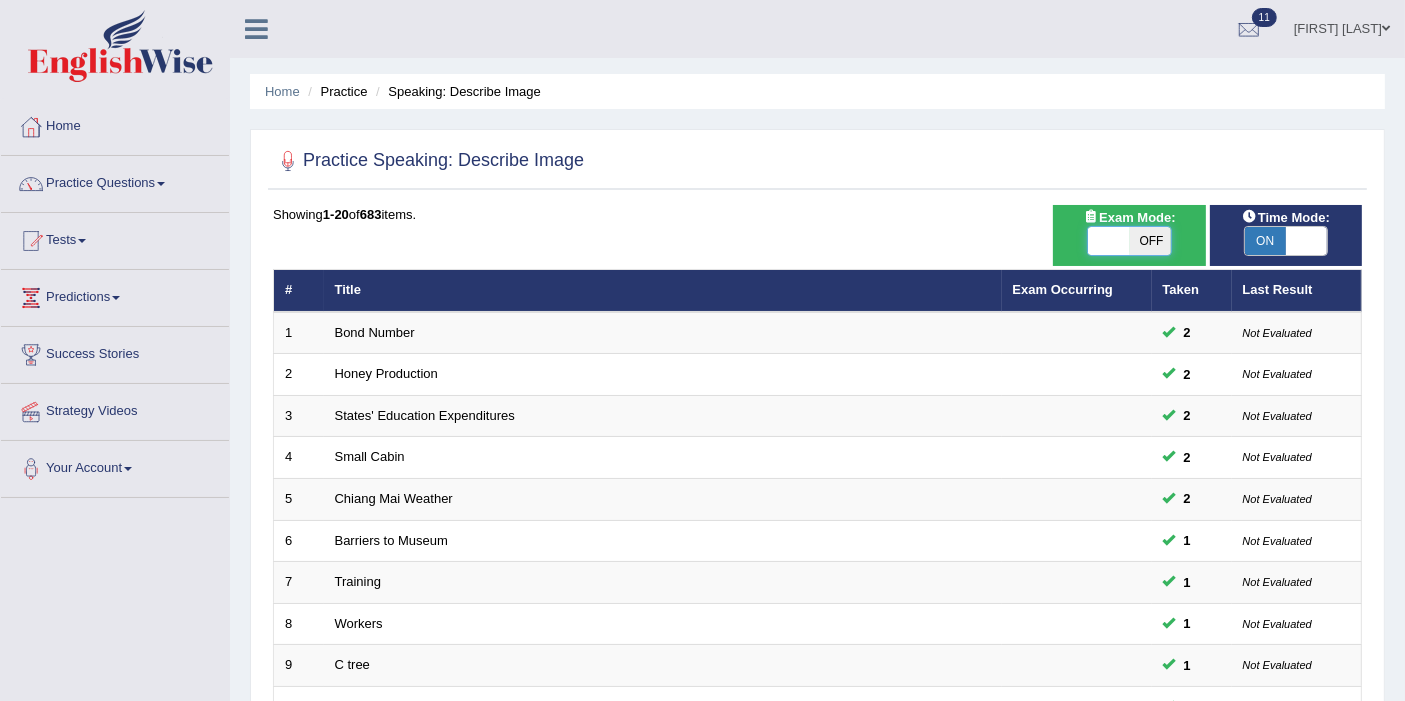 click at bounding box center (1108, 241) 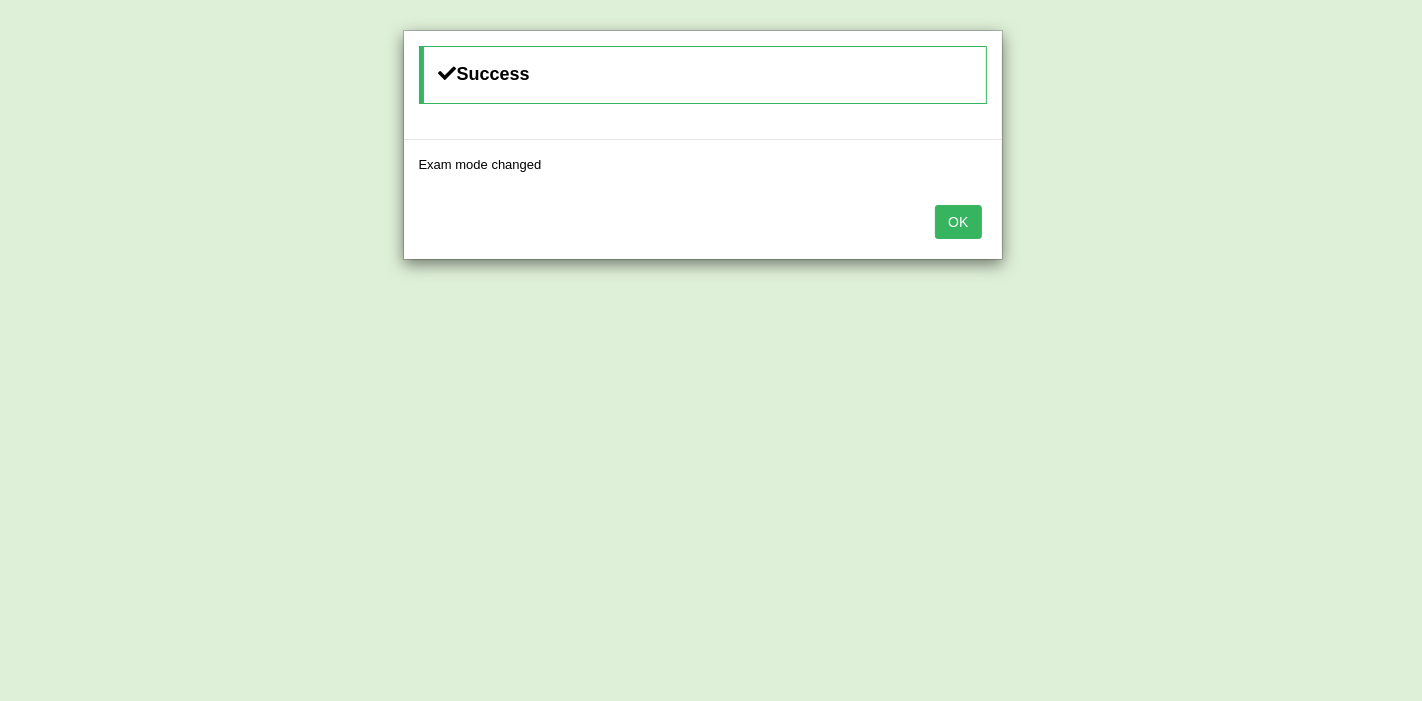click on "OK" at bounding box center (958, 222) 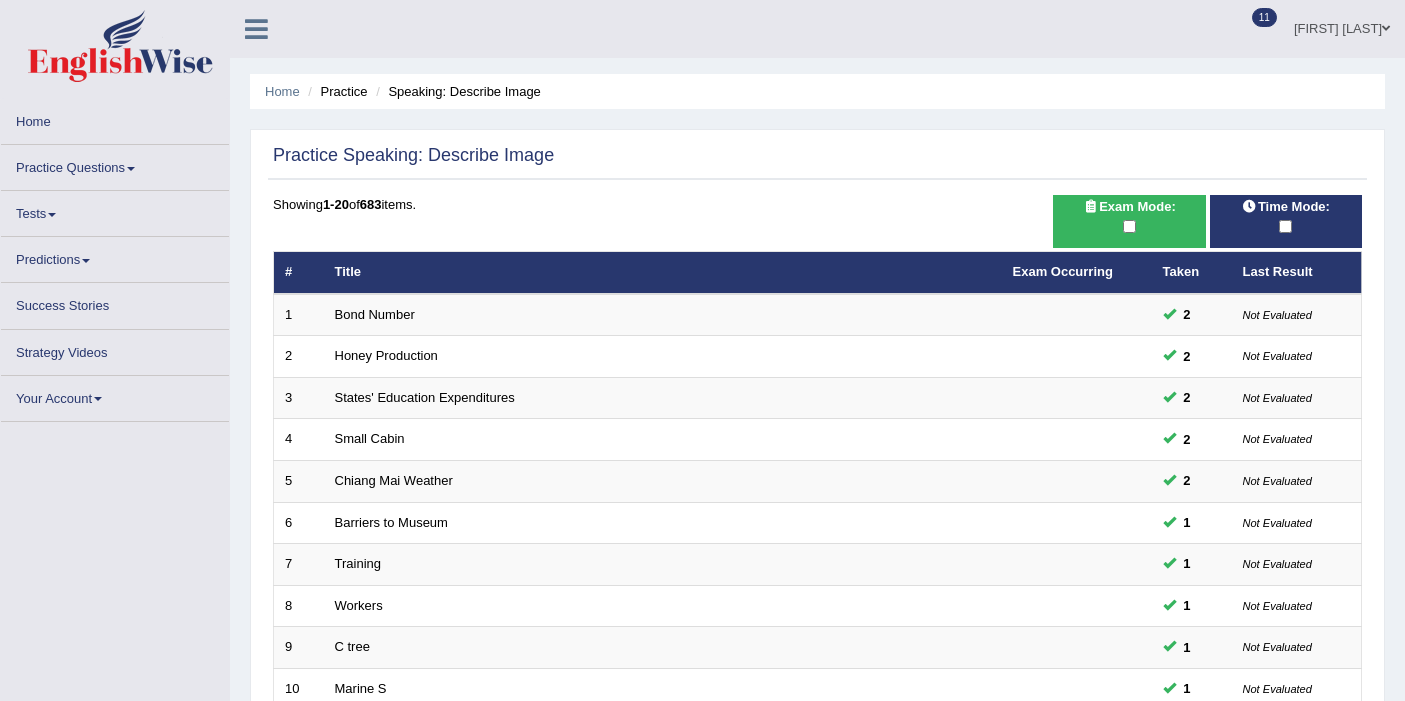 scroll, scrollTop: 0, scrollLeft: 0, axis: both 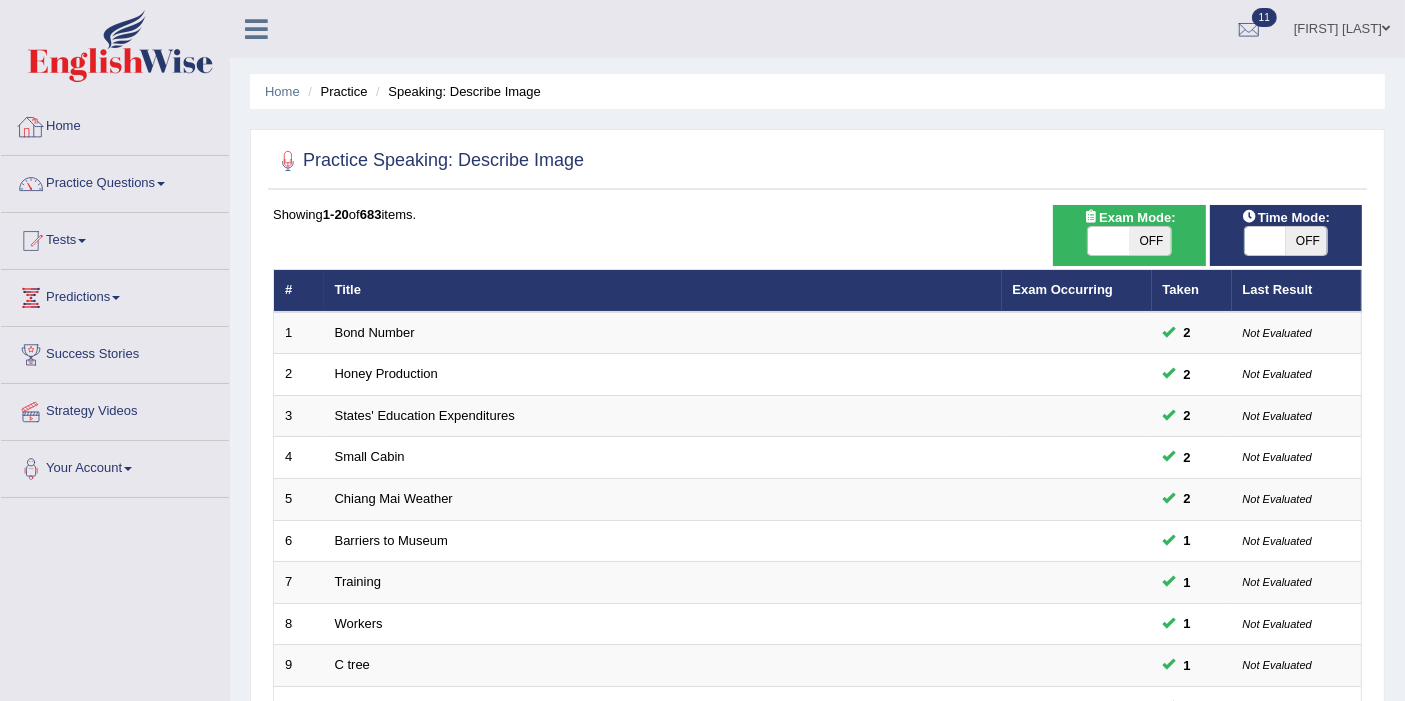 click at bounding box center (120, 46) 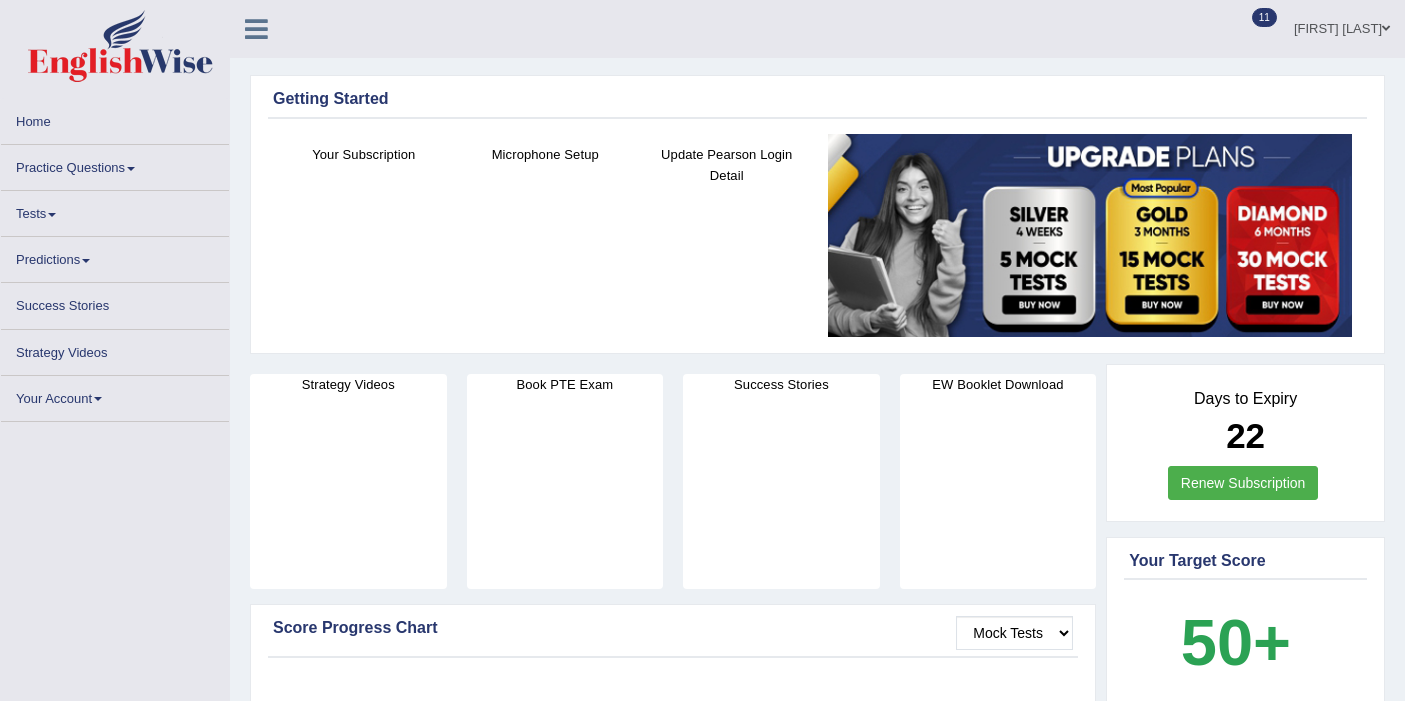 scroll, scrollTop: 0, scrollLeft: 0, axis: both 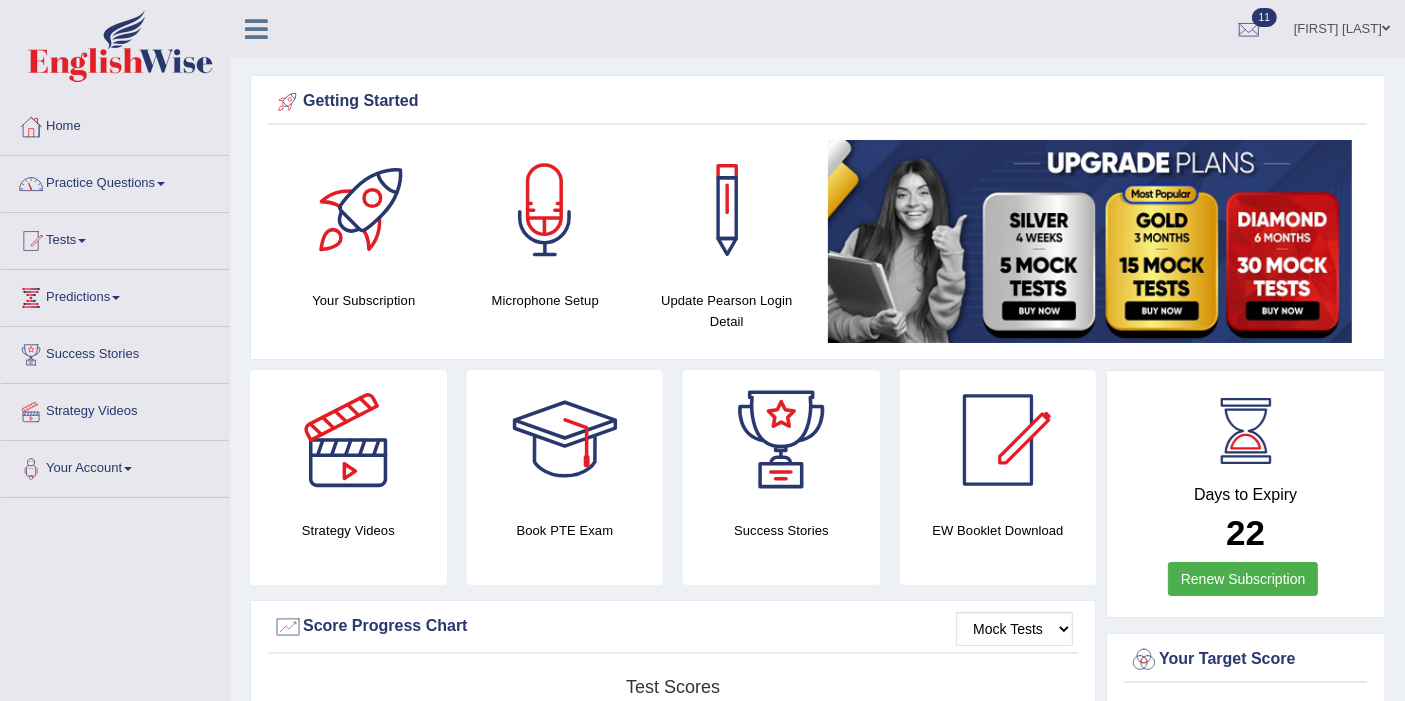 click on "Practice Questions" at bounding box center (115, 181) 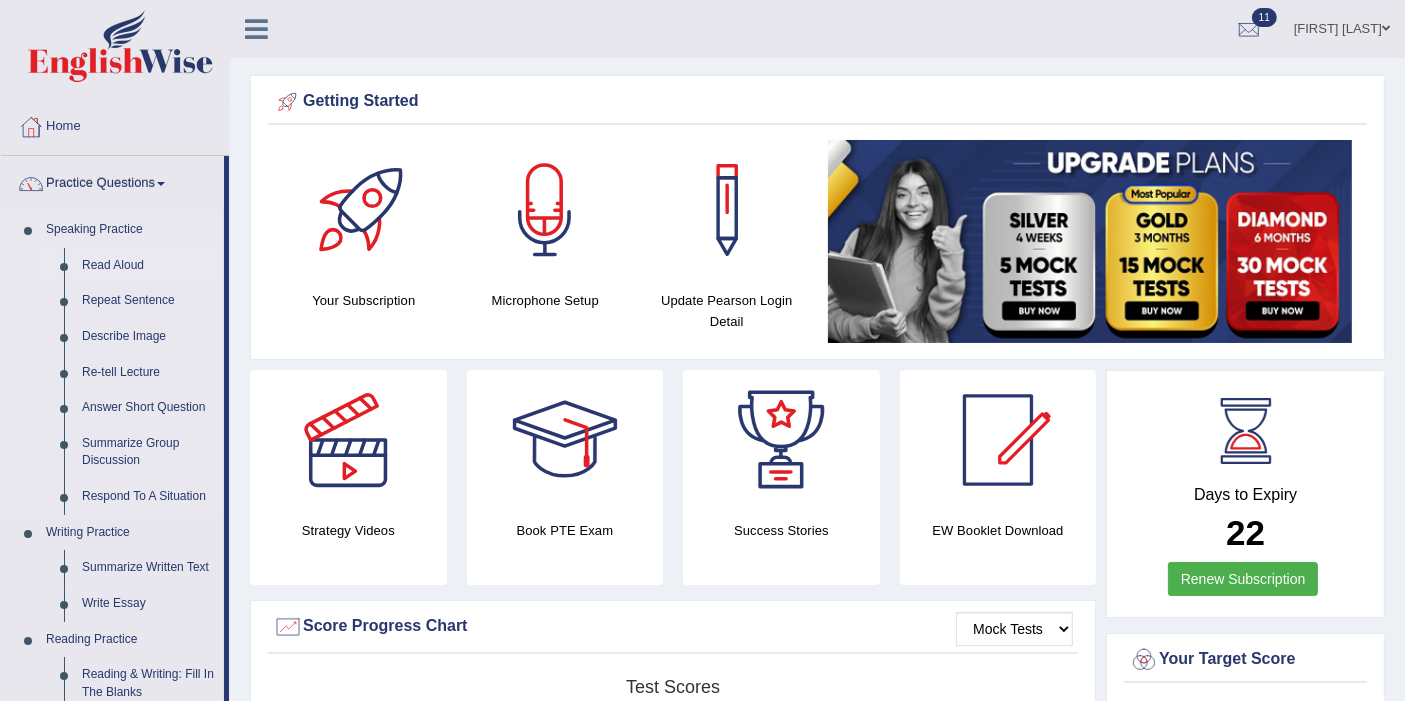 click on "Read Aloud" at bounding box center (148, 266) 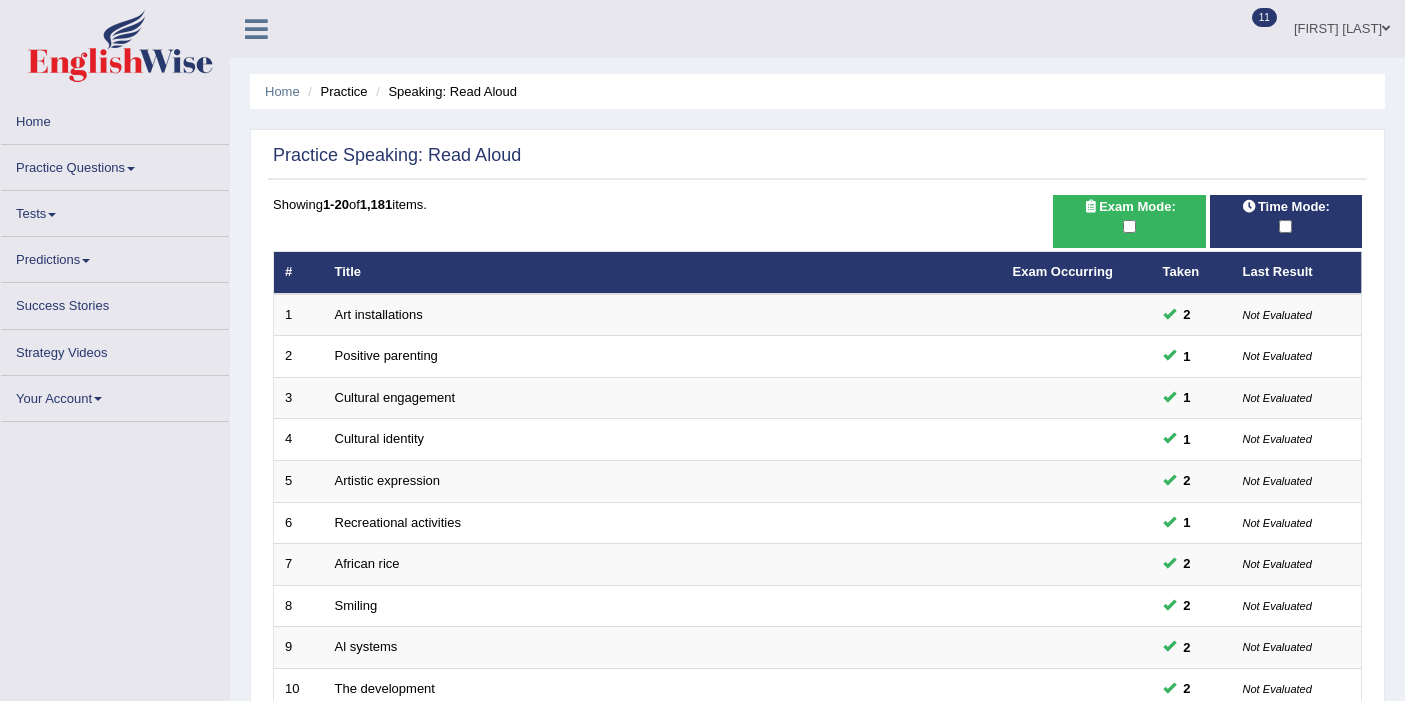 scroll, scrollTop: 0, scrollLeft: 0, axis: both 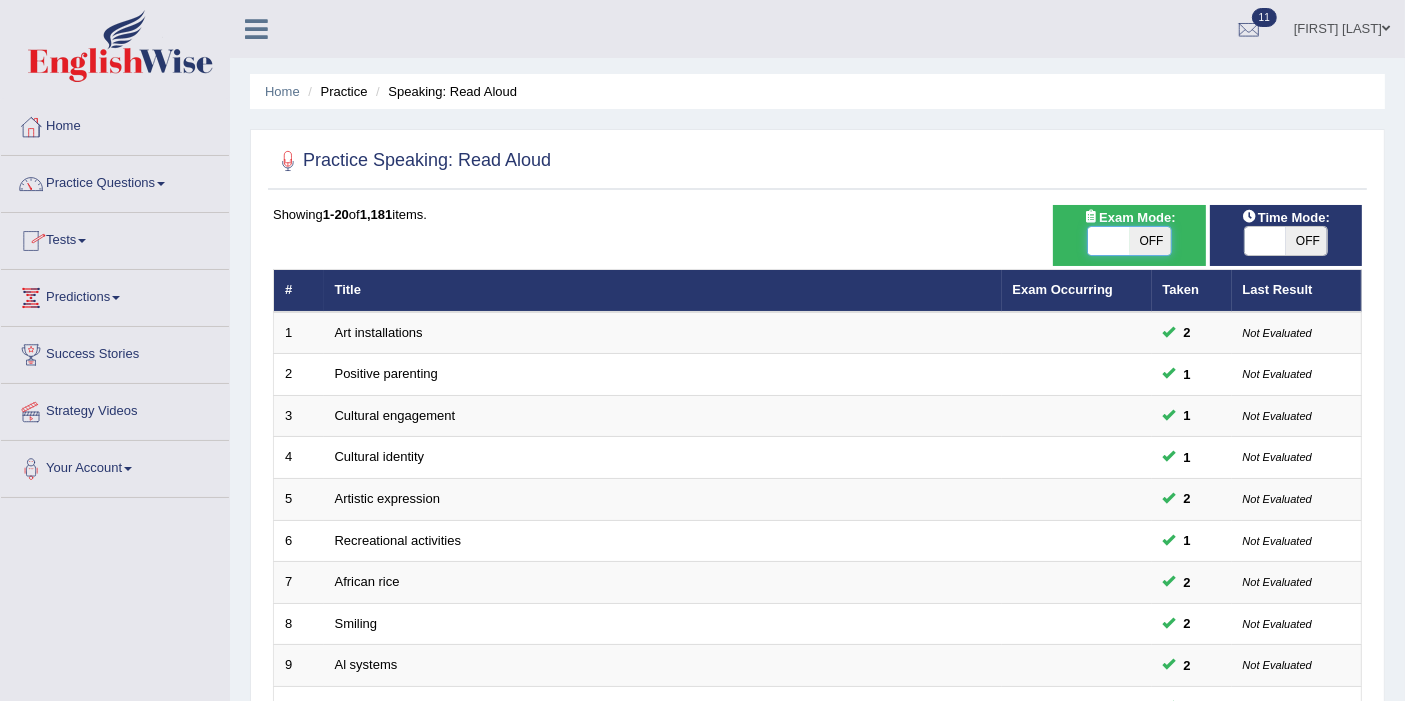 click at bounding box center (1108, 241) 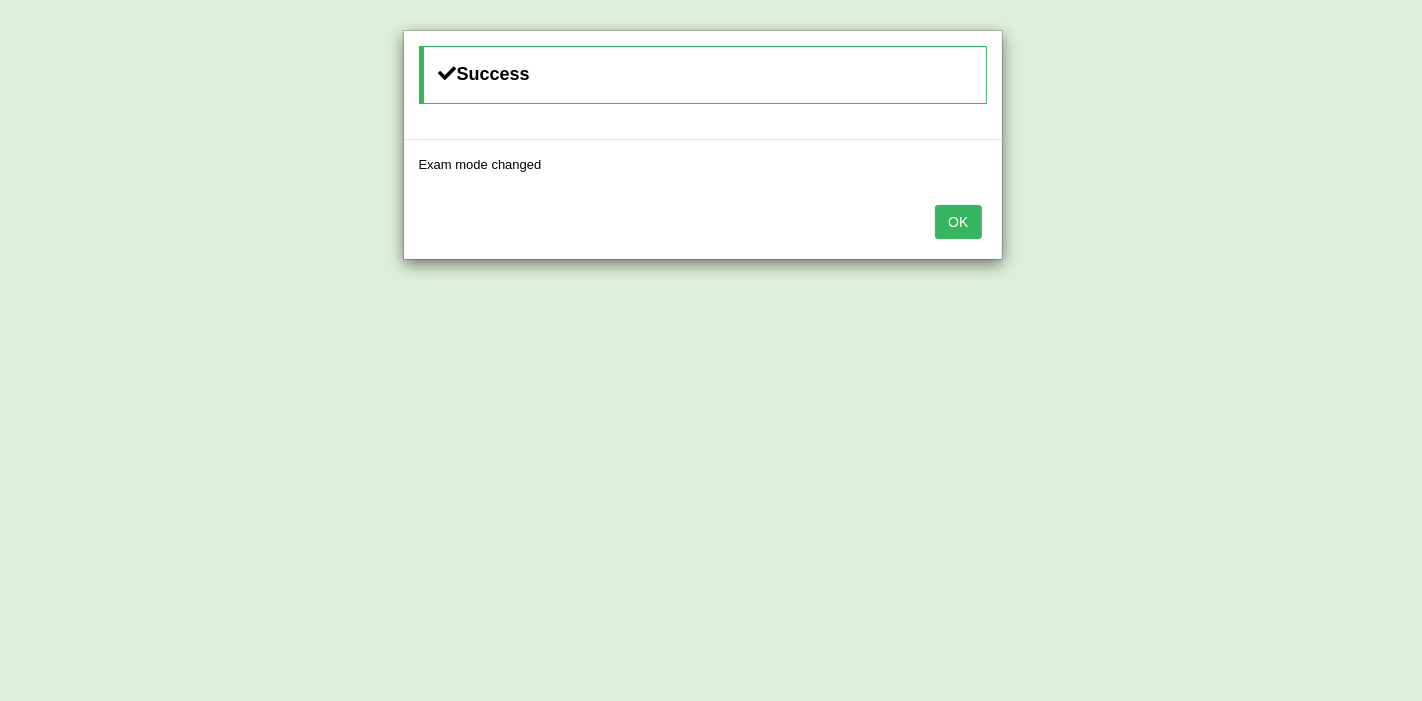 drag, startPoint x: 974, startPoint y: 224, endPoint x: 956, endPoint y: 219, distance: 18.681541 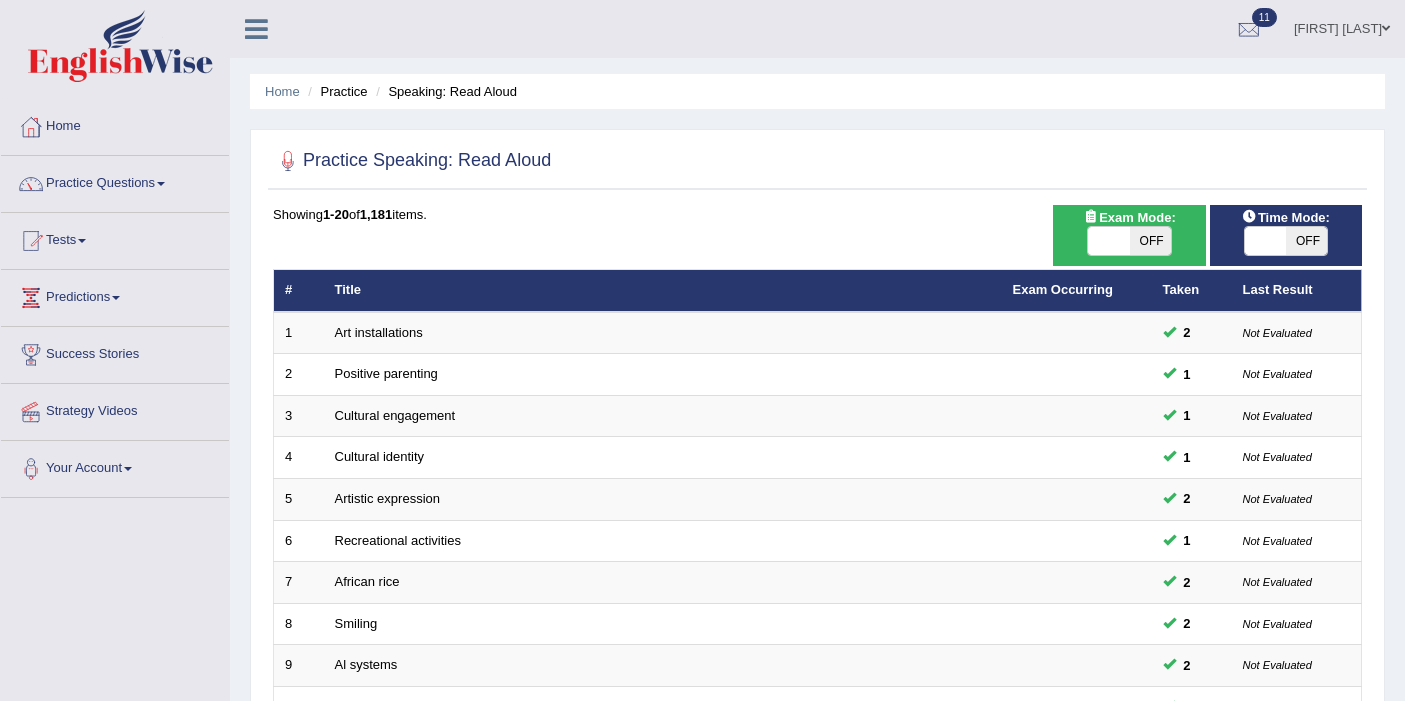 scroll, scrollTop: 0, scrollLeft: 0, axis: both 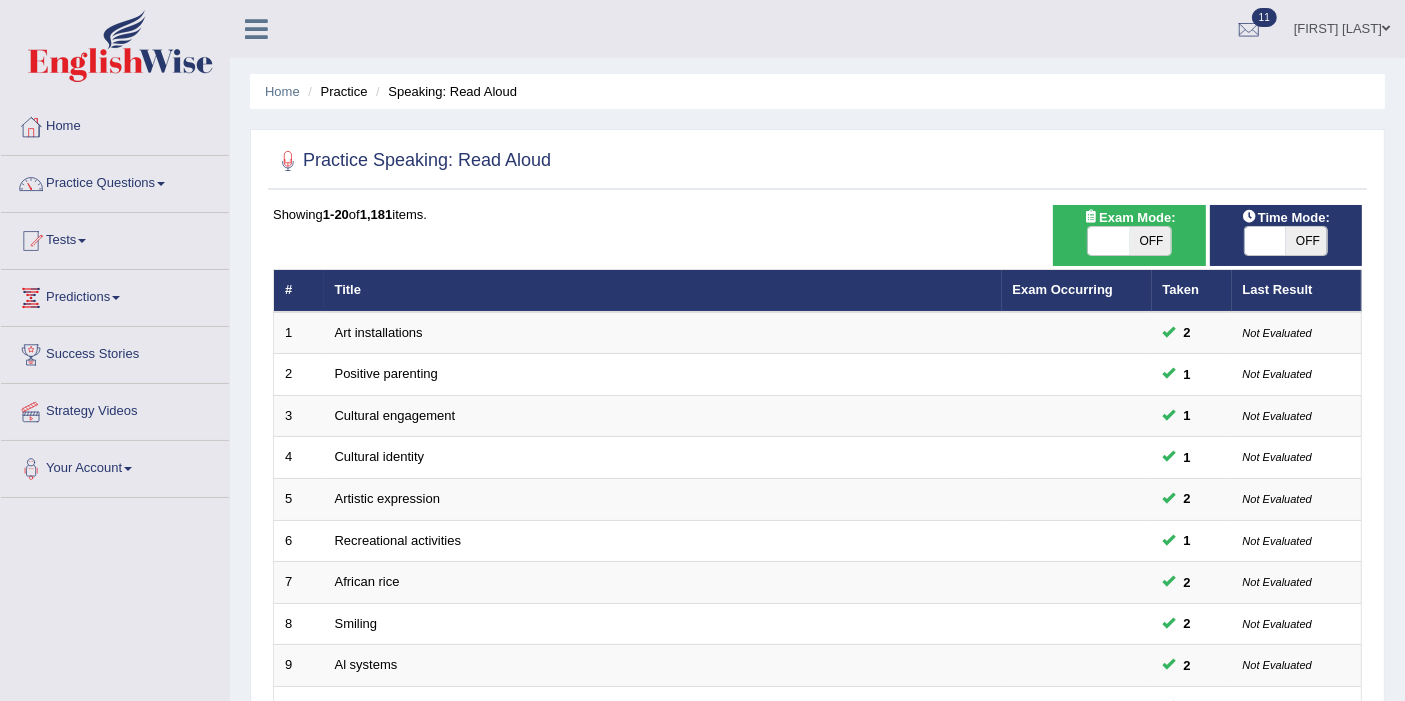 click at bounding box center [1250, 216] 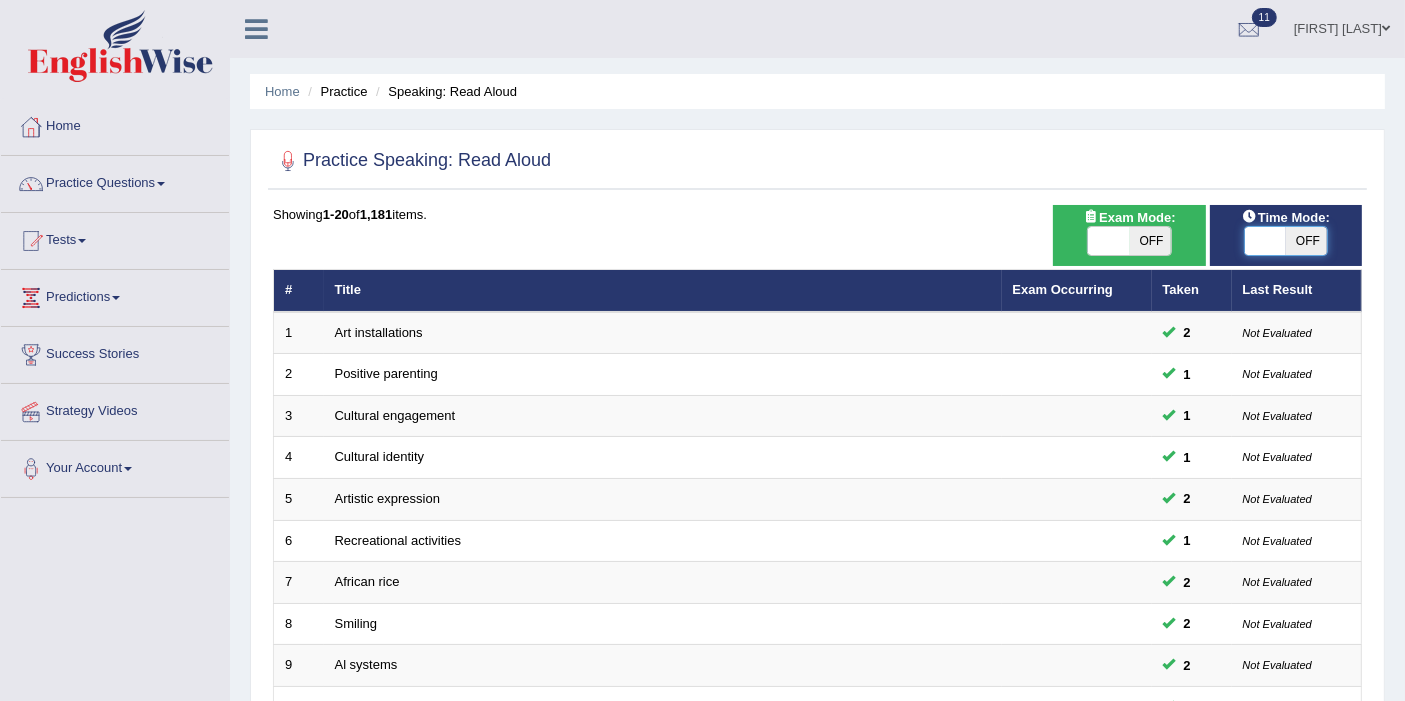 click at bounding box center (1265, 241) 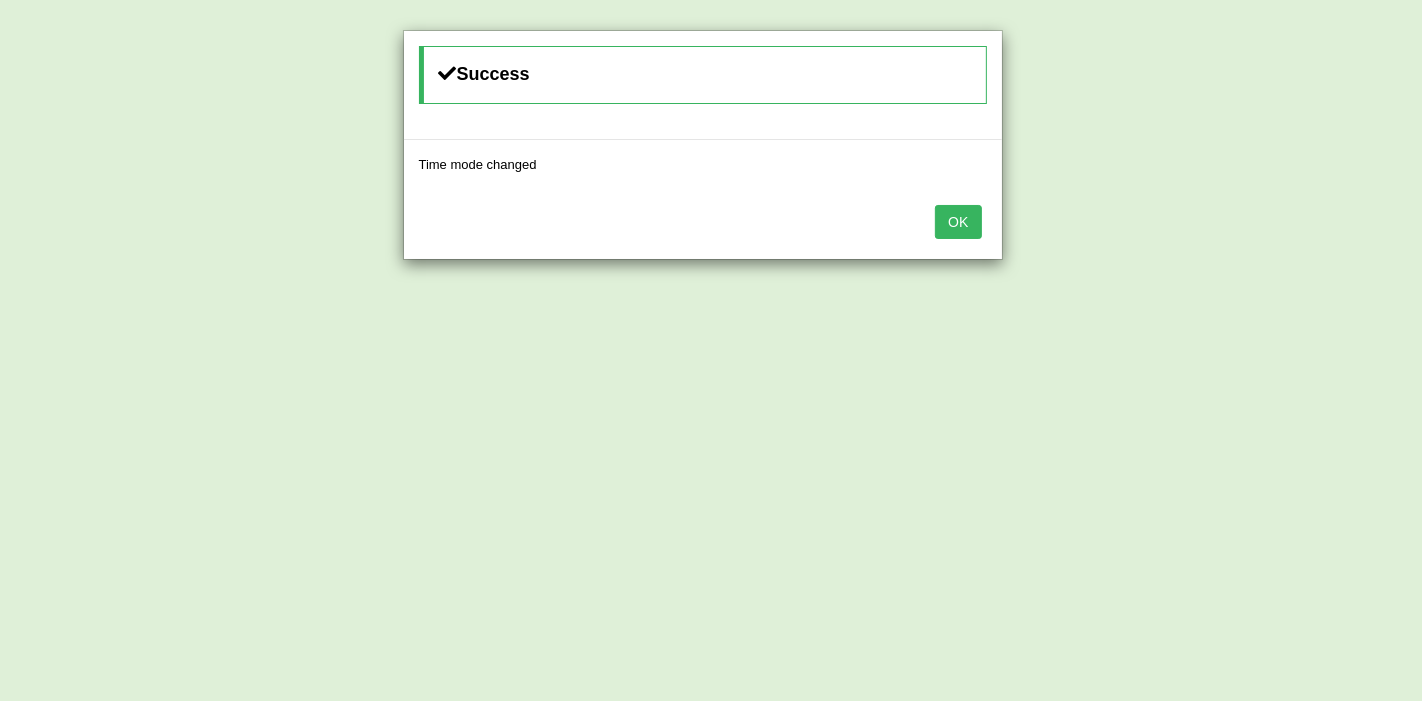 click on "OK" at bounding box center [958, 222] 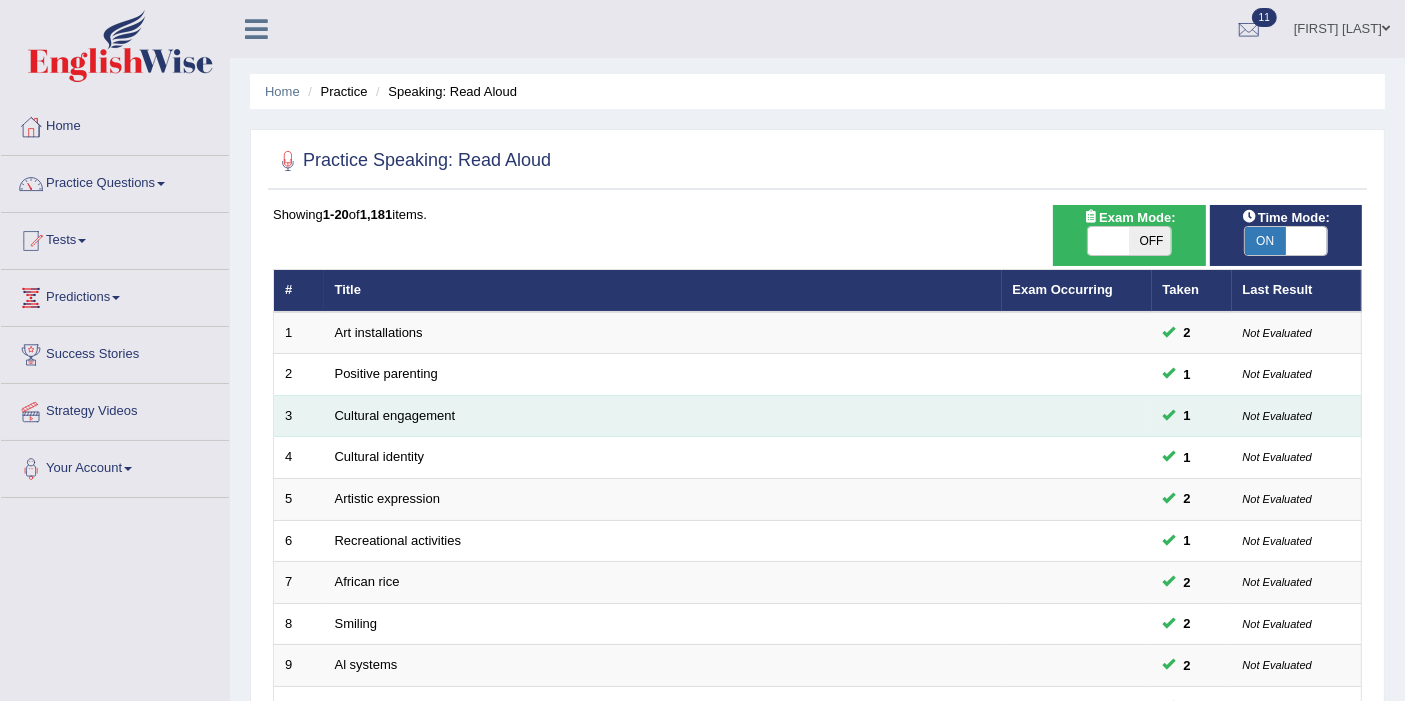 scroll, scrollTop: 617, scrollLeft: 0, axis: vertical 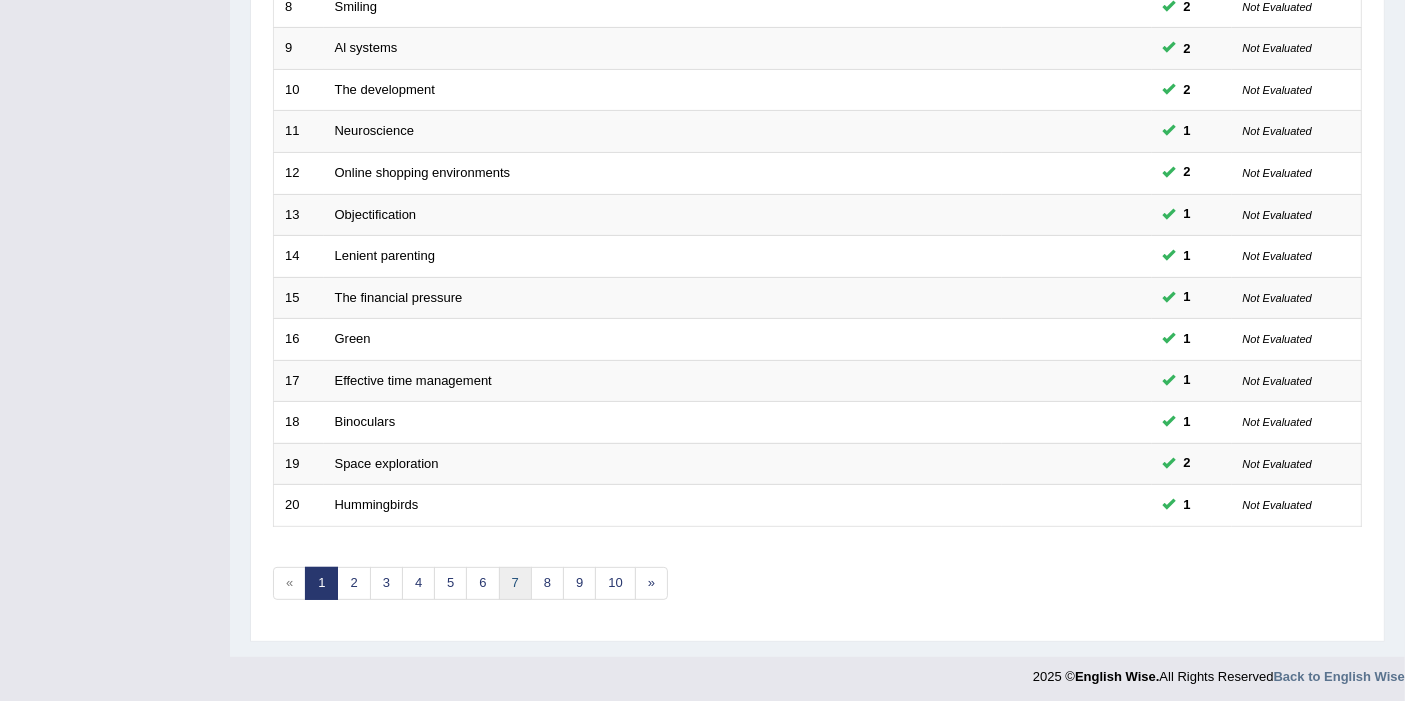 click on "7" at bounding box center (515, 583) 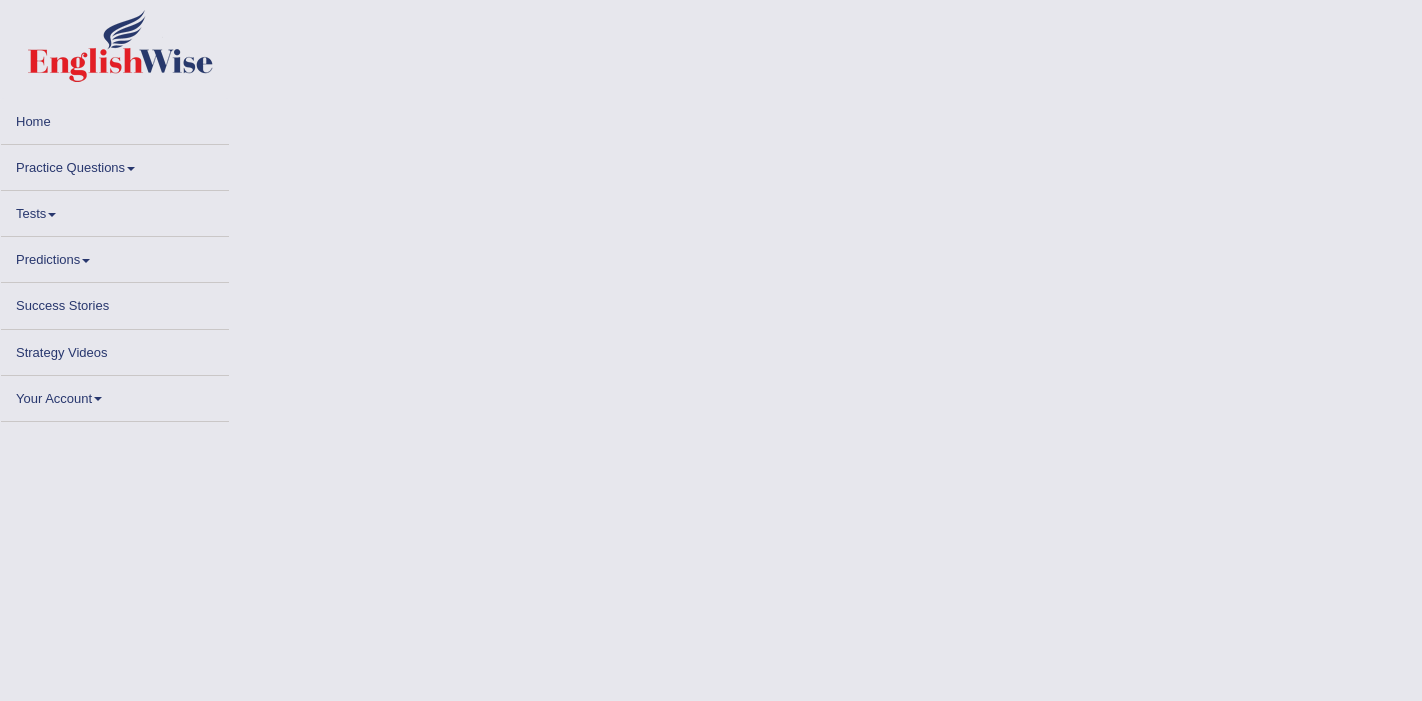 scroll, scrollTop: 0, scrollLeft: 0, axis: both 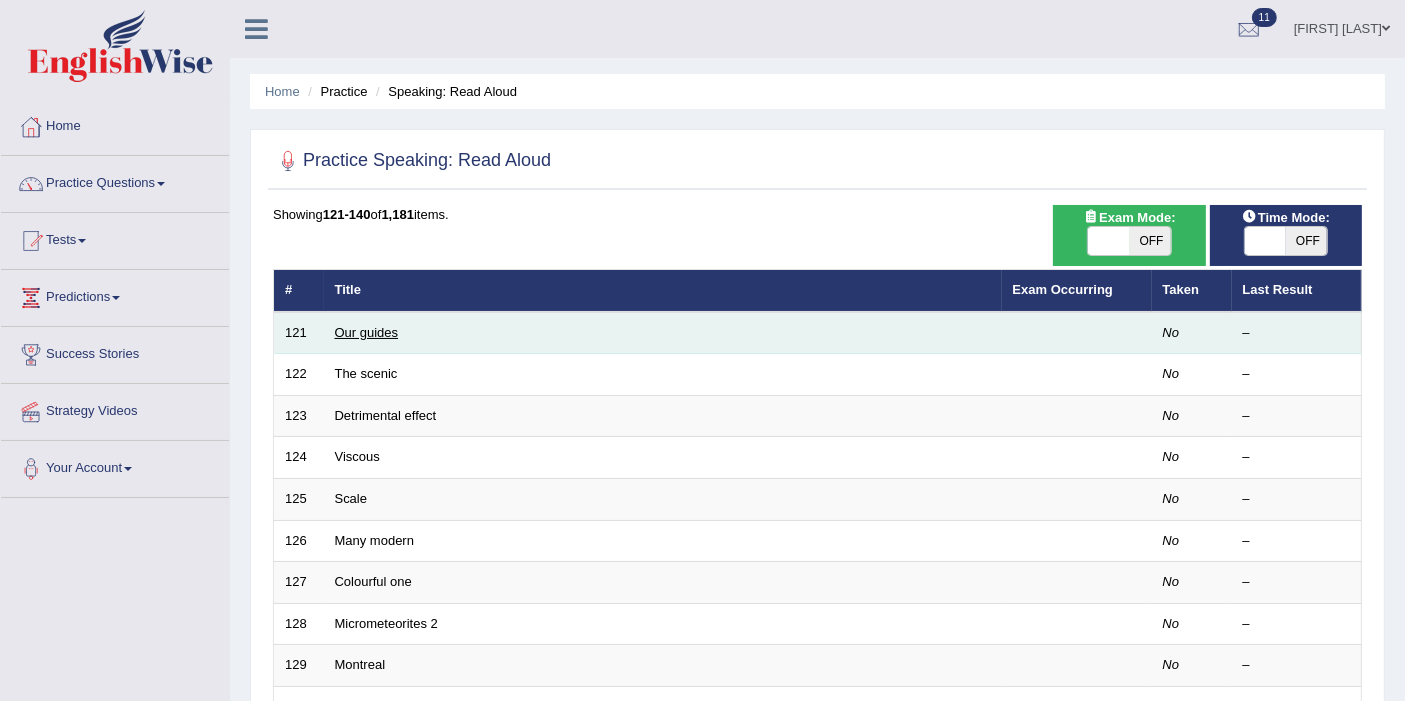 click on "Our guides" at bounding box center [367, 332] 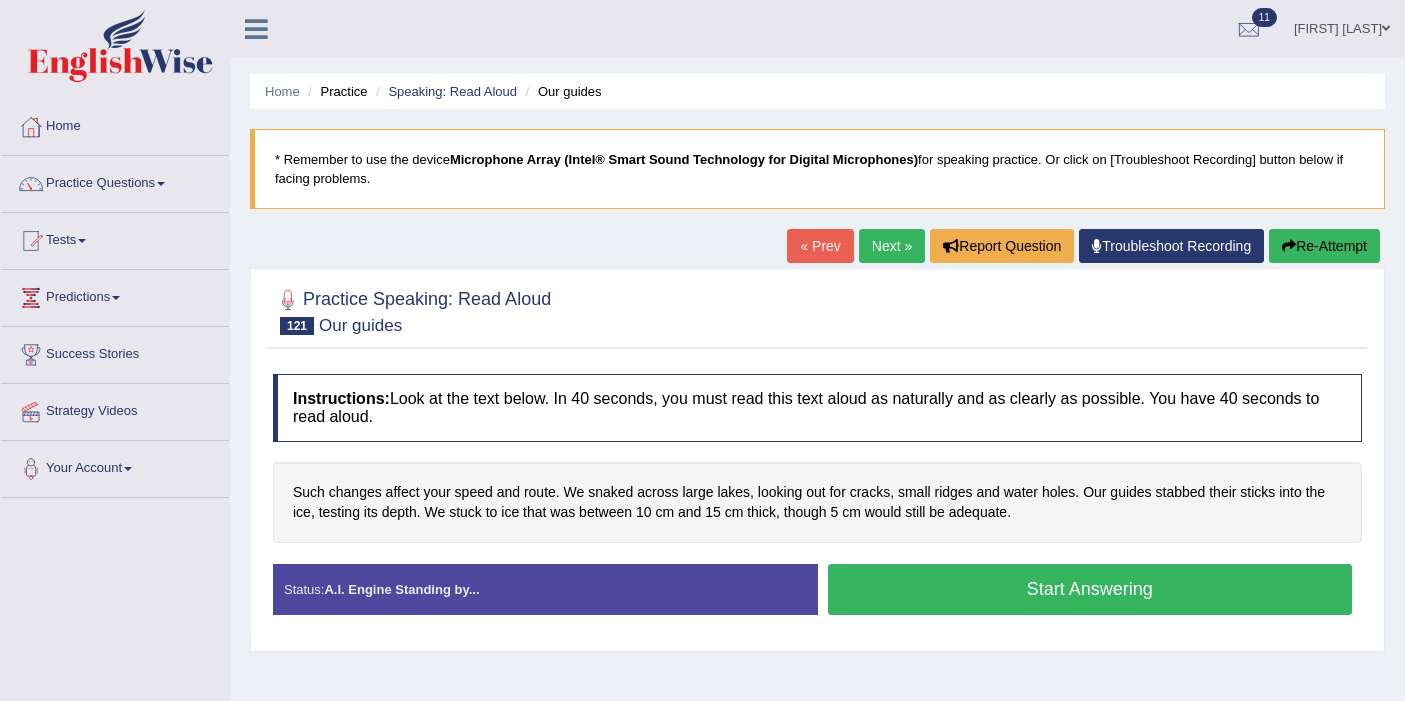 scroll, scrollTop: 0, scrollLeft: 0, axis: both 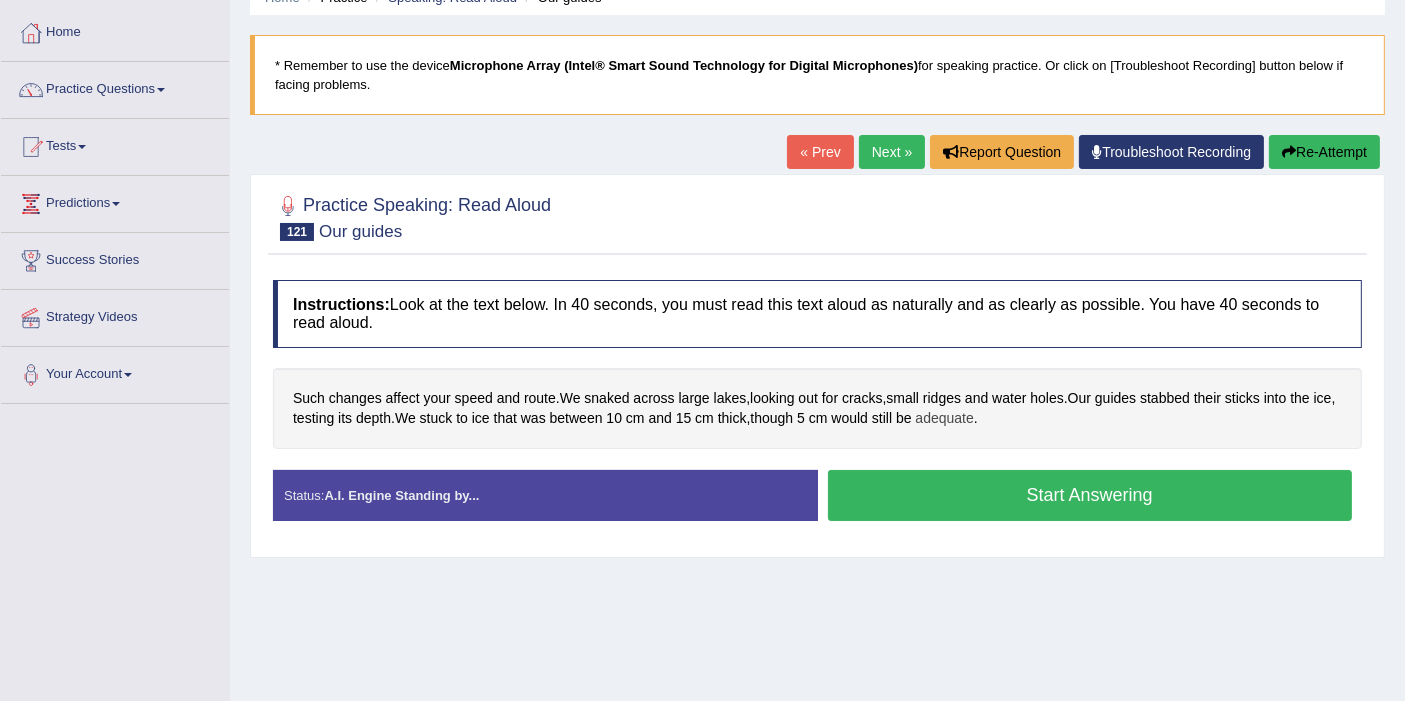 click on "adequate" at bounding box center [944, 418] 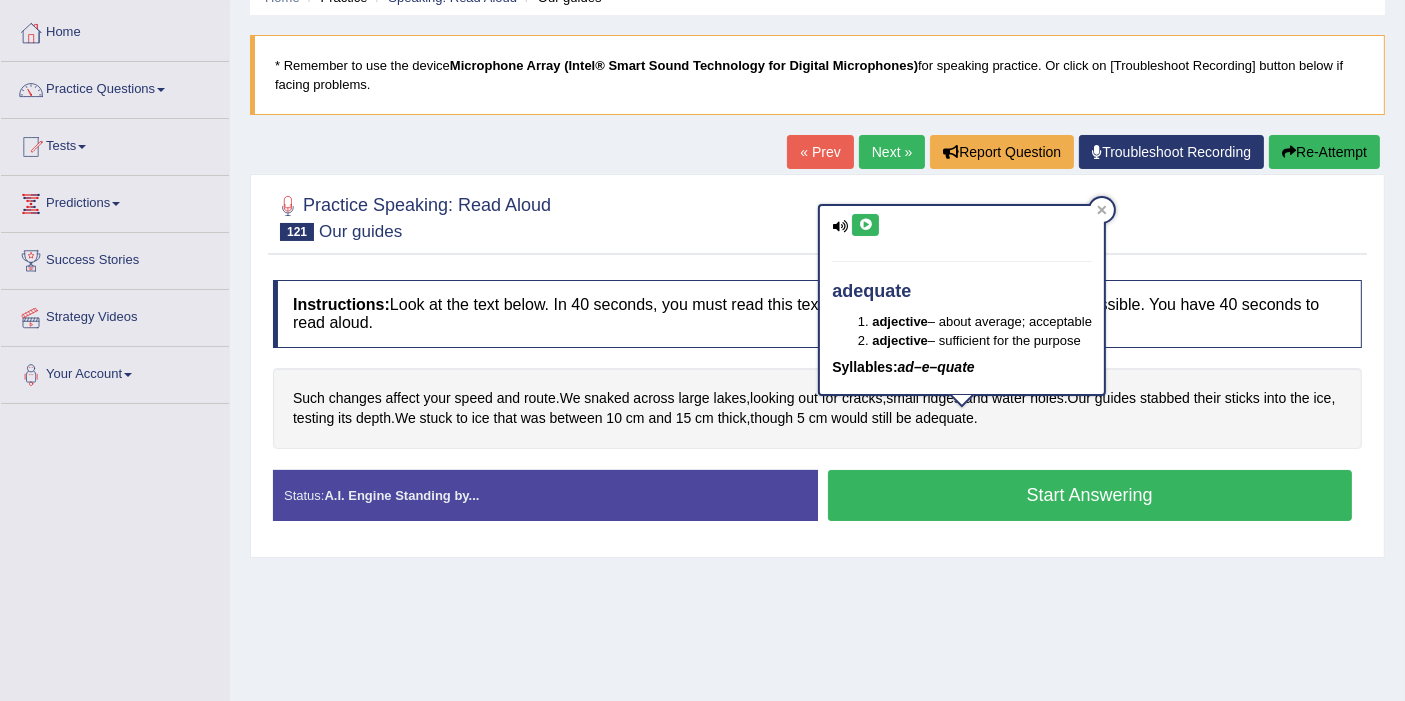 click at bounding box center (865, 225) 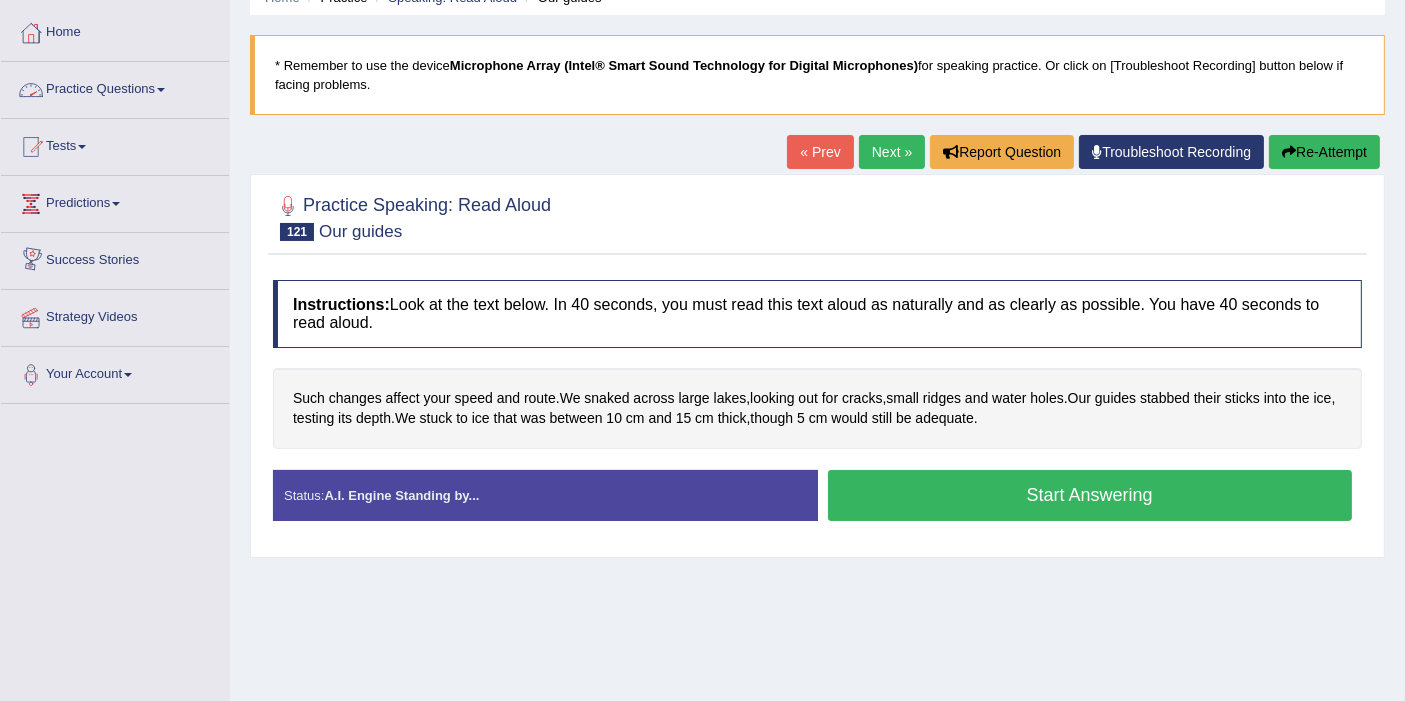 scroll, scrollTop: 0, scrollLeft: 0, axis: both 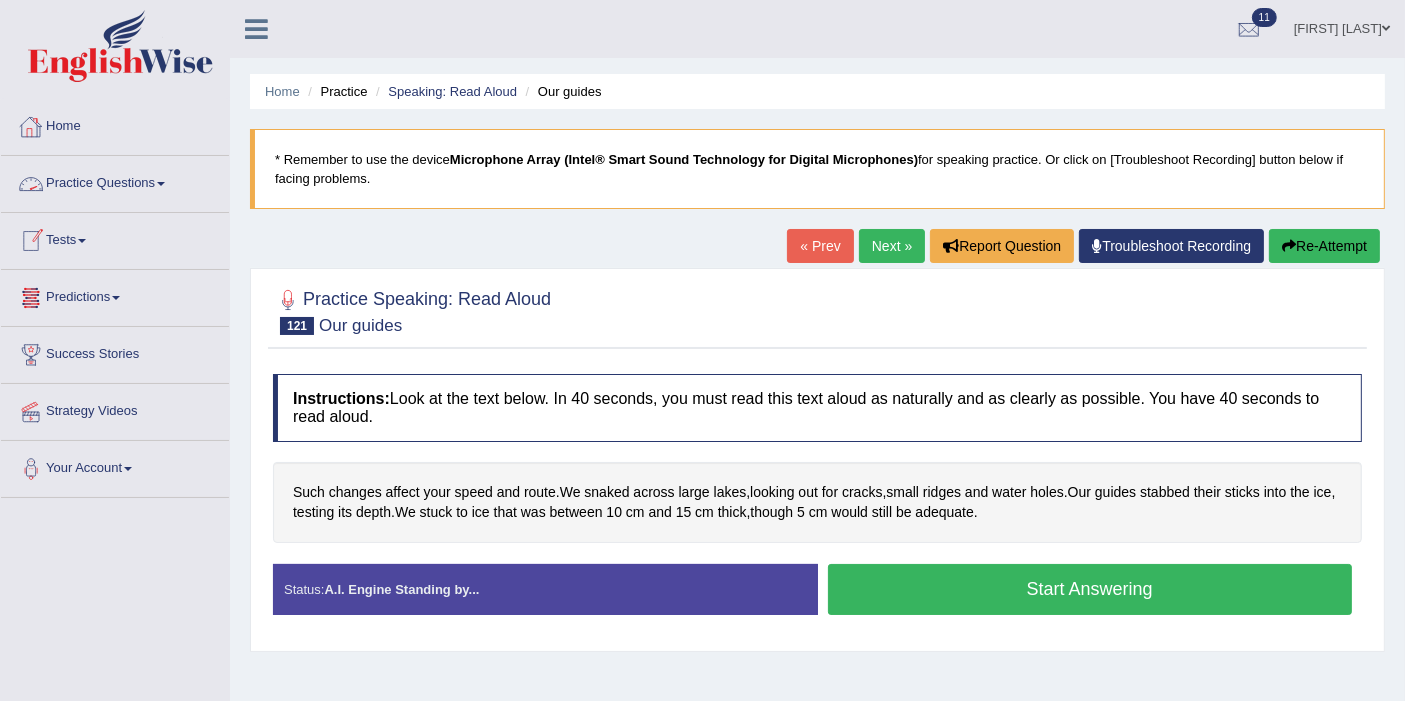 click at bounding box center (120, 46) 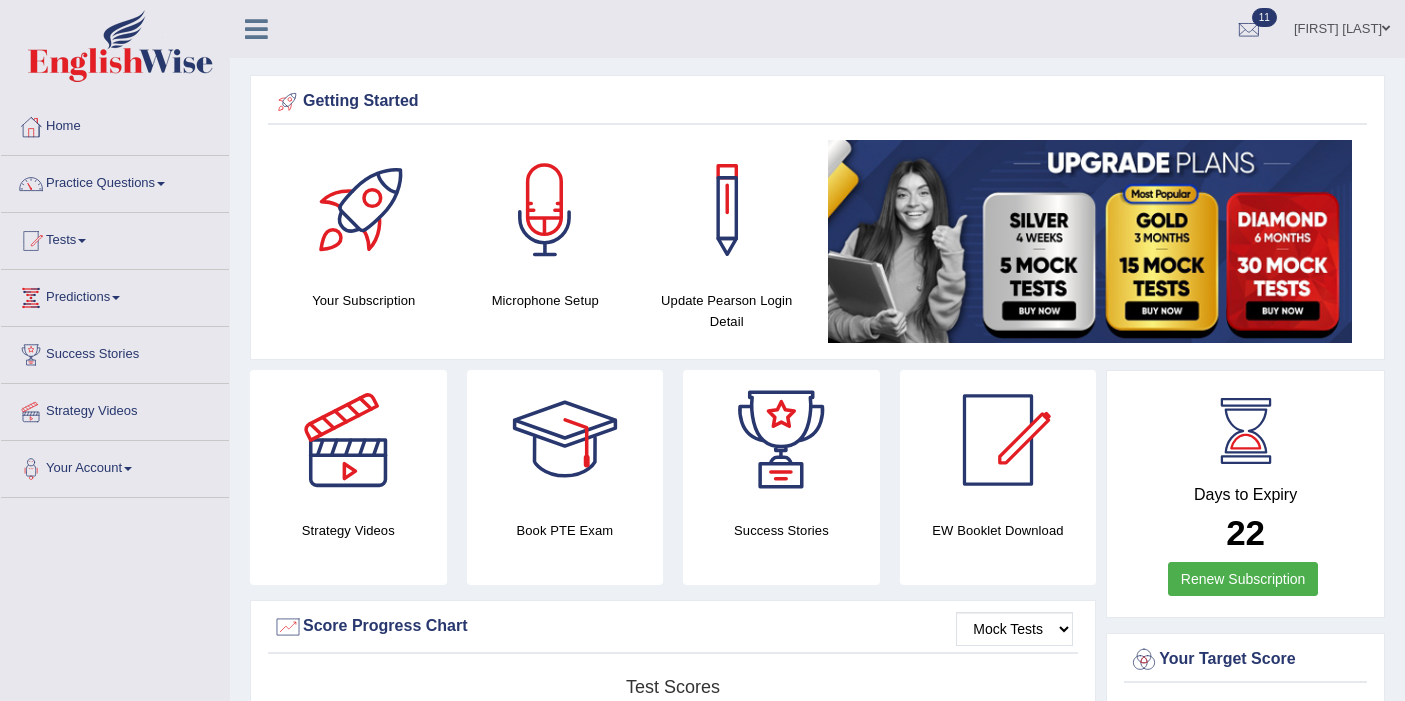 scroll, scrollTop: 0, scrollLeft: 0, axis: both 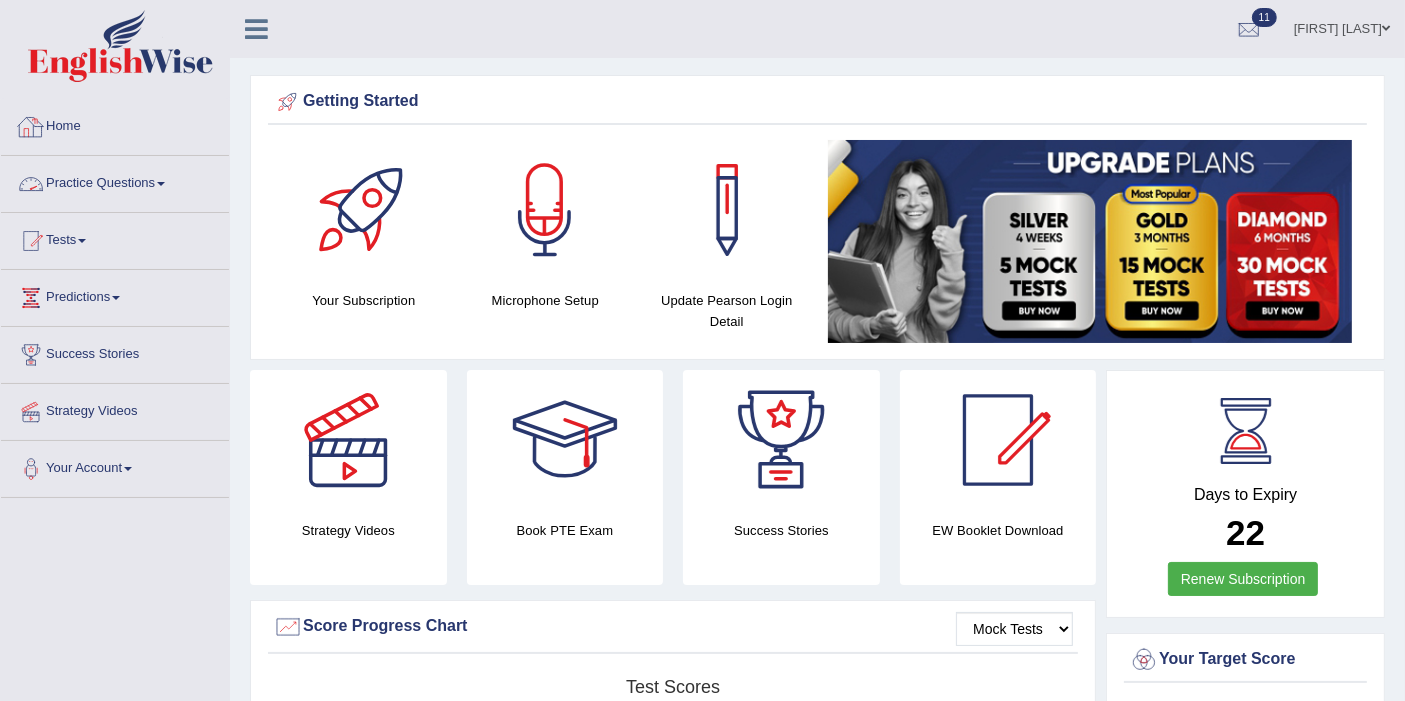 click on "Practice Questions" at bounding box center [115, 181] 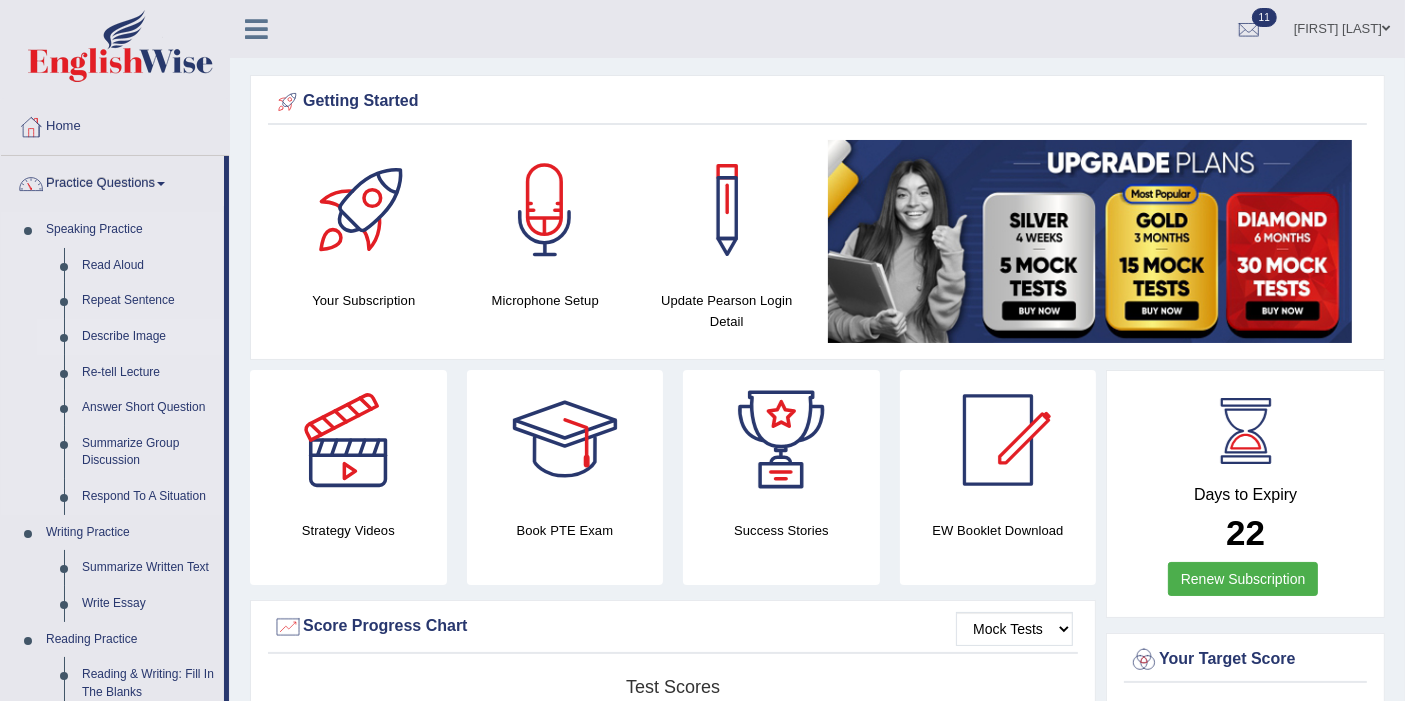 click on "Describe Image" at bounding box center (148, 337) 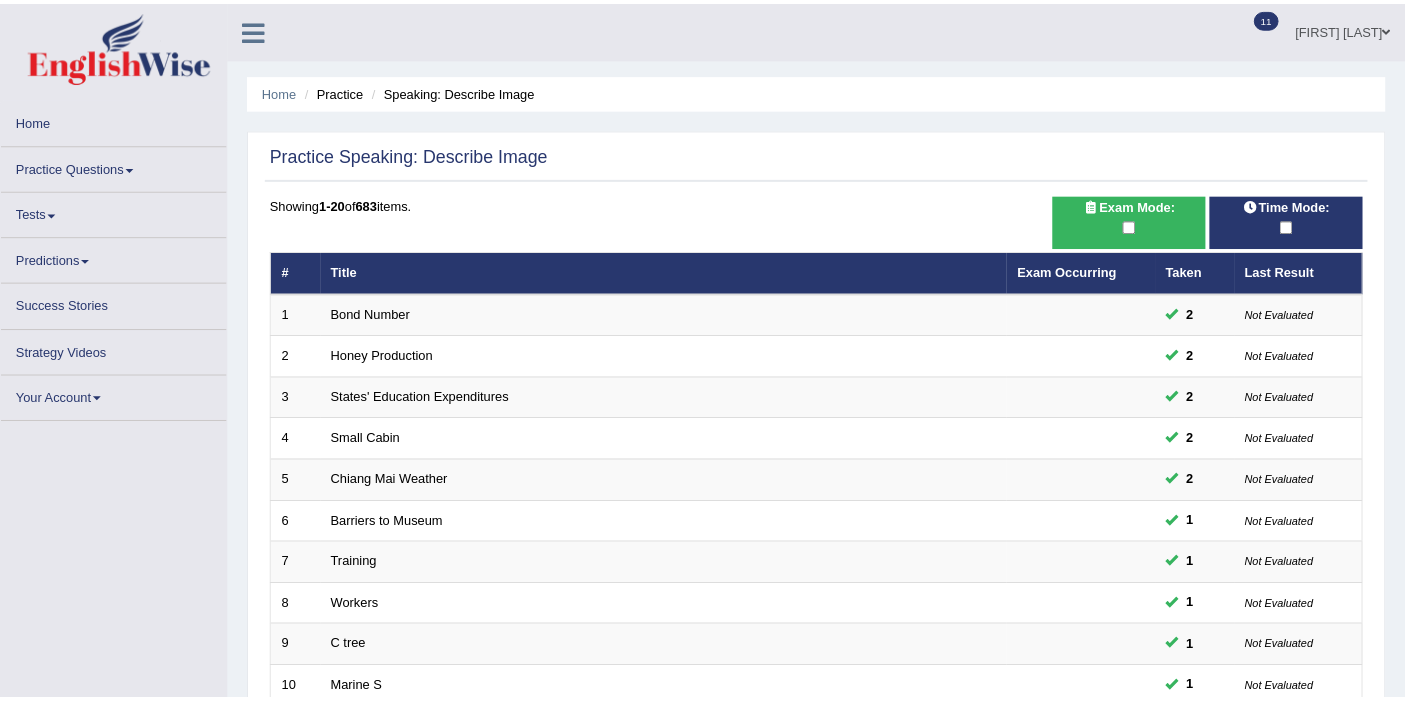 scroll, scrollTop: 0, scrollLeft: 0, axis: both 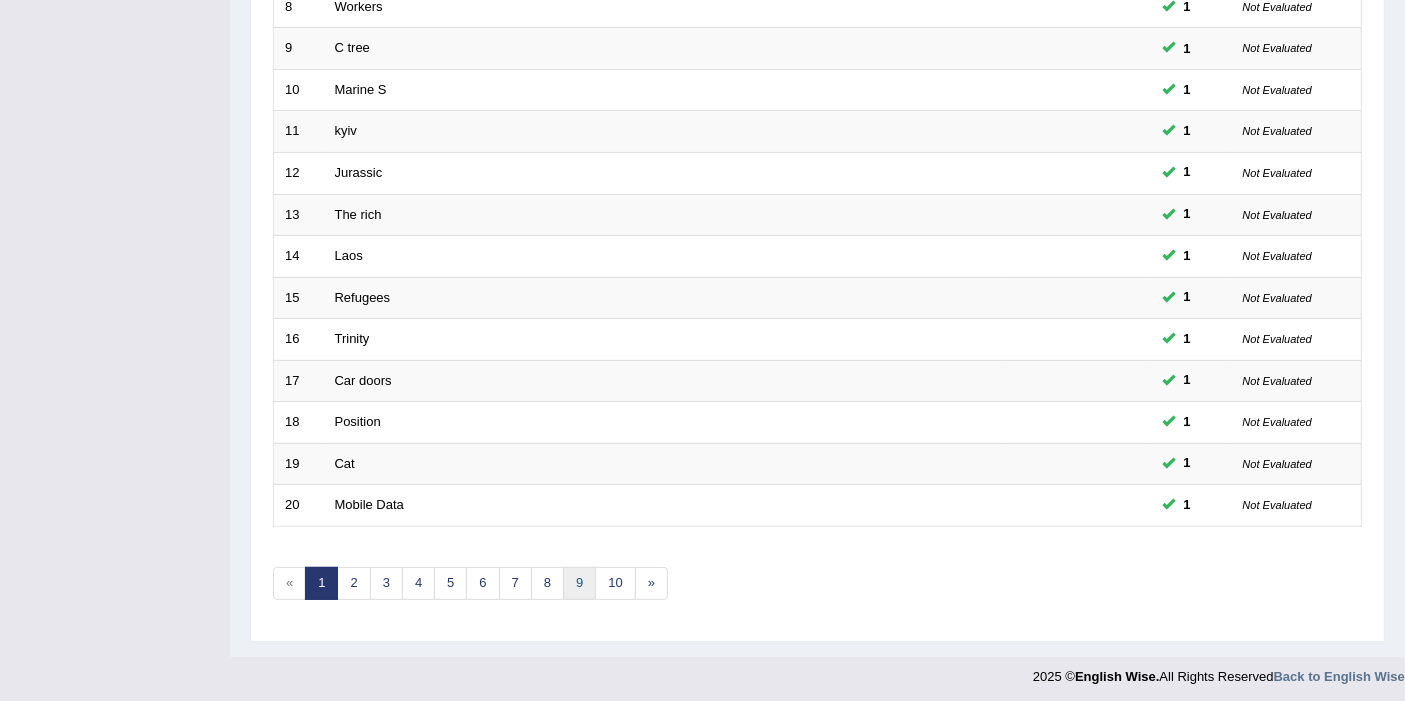 click on "9" at bounding box center (579, 583) 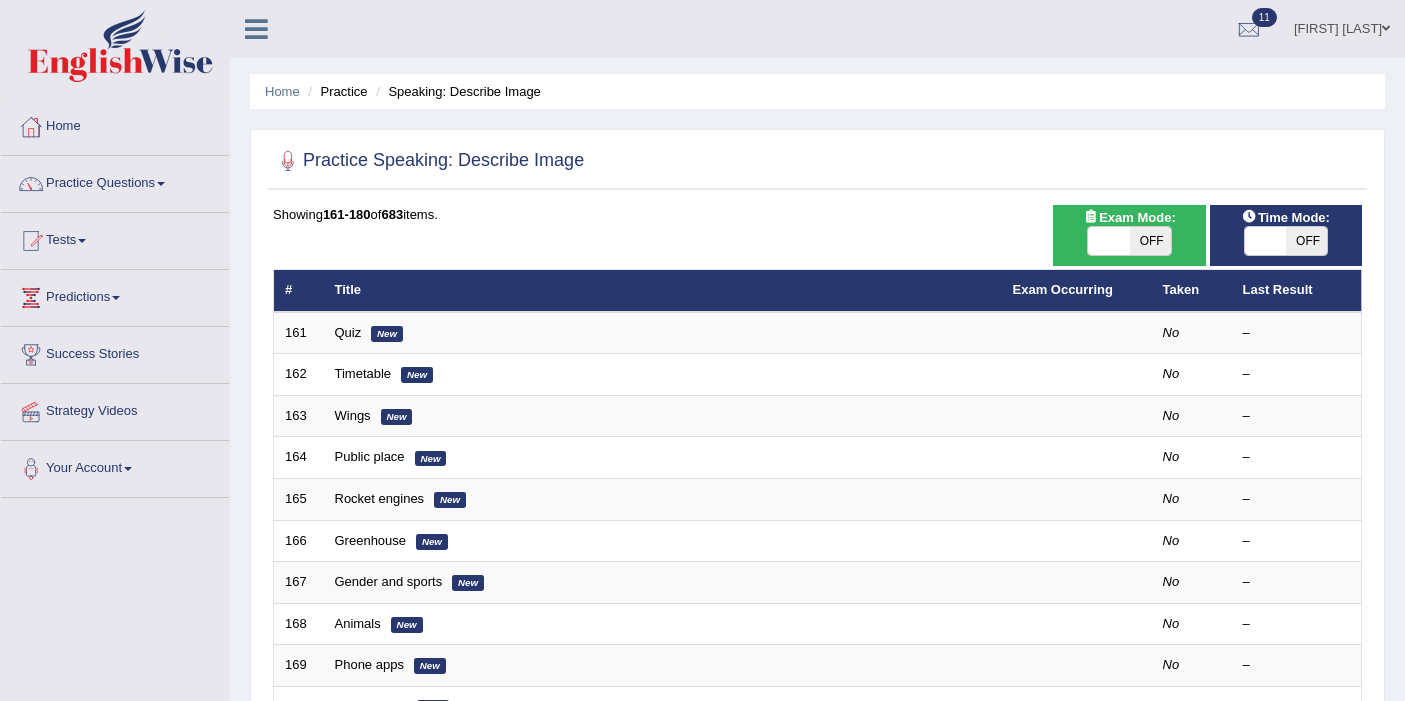 scroll, scrollTop: 0, scrollLeft: 0, axis: both 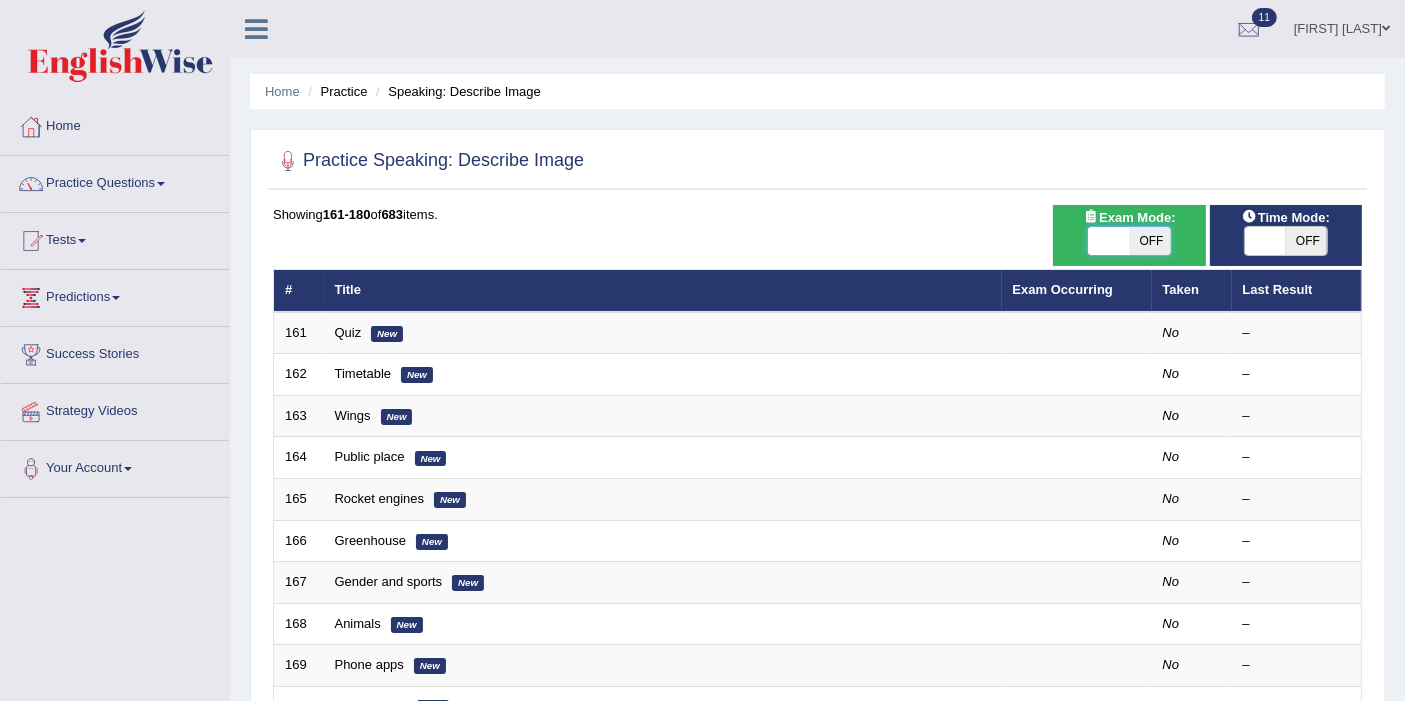 click at bounding box center (1108, 241) 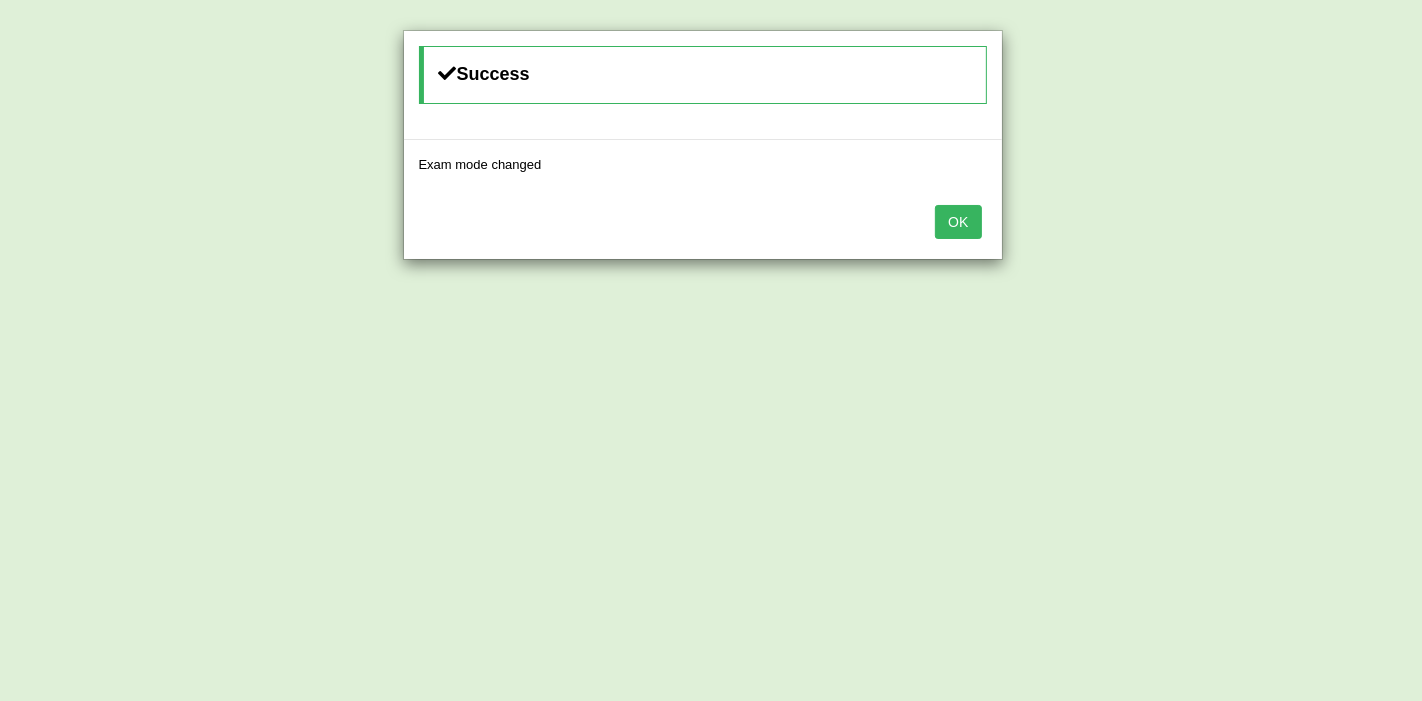 click on "OK" at bounding box center [958, 222] 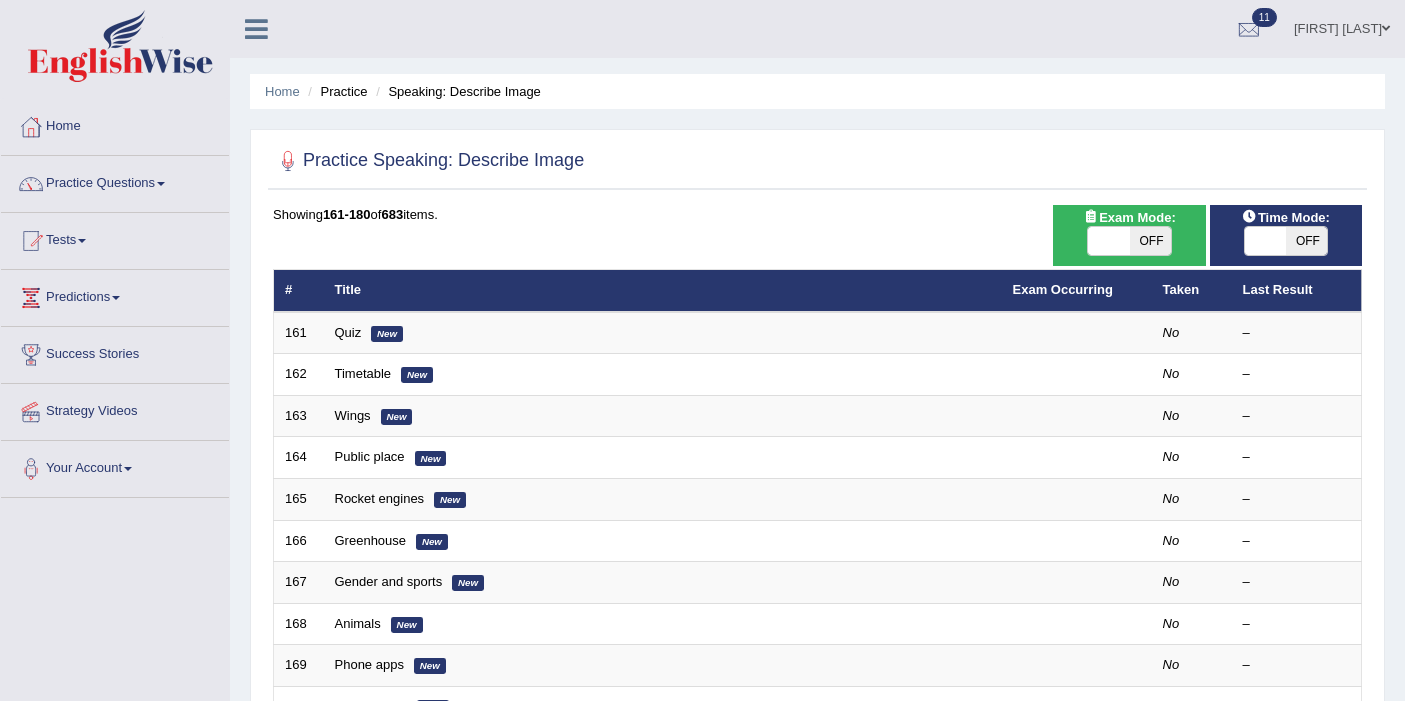 scroll, scrollTop: 0, scrollLeft: 0, axis: both 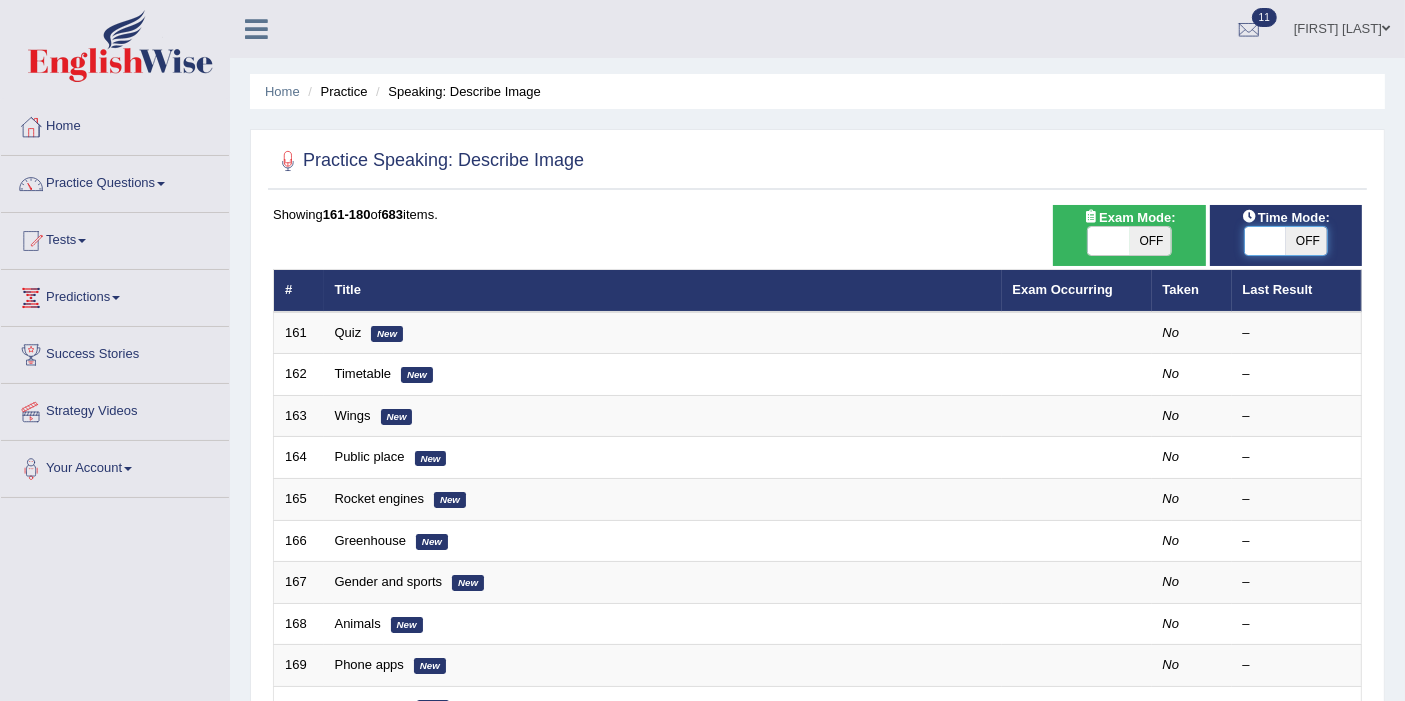 click at bounding box center (1265, 241) 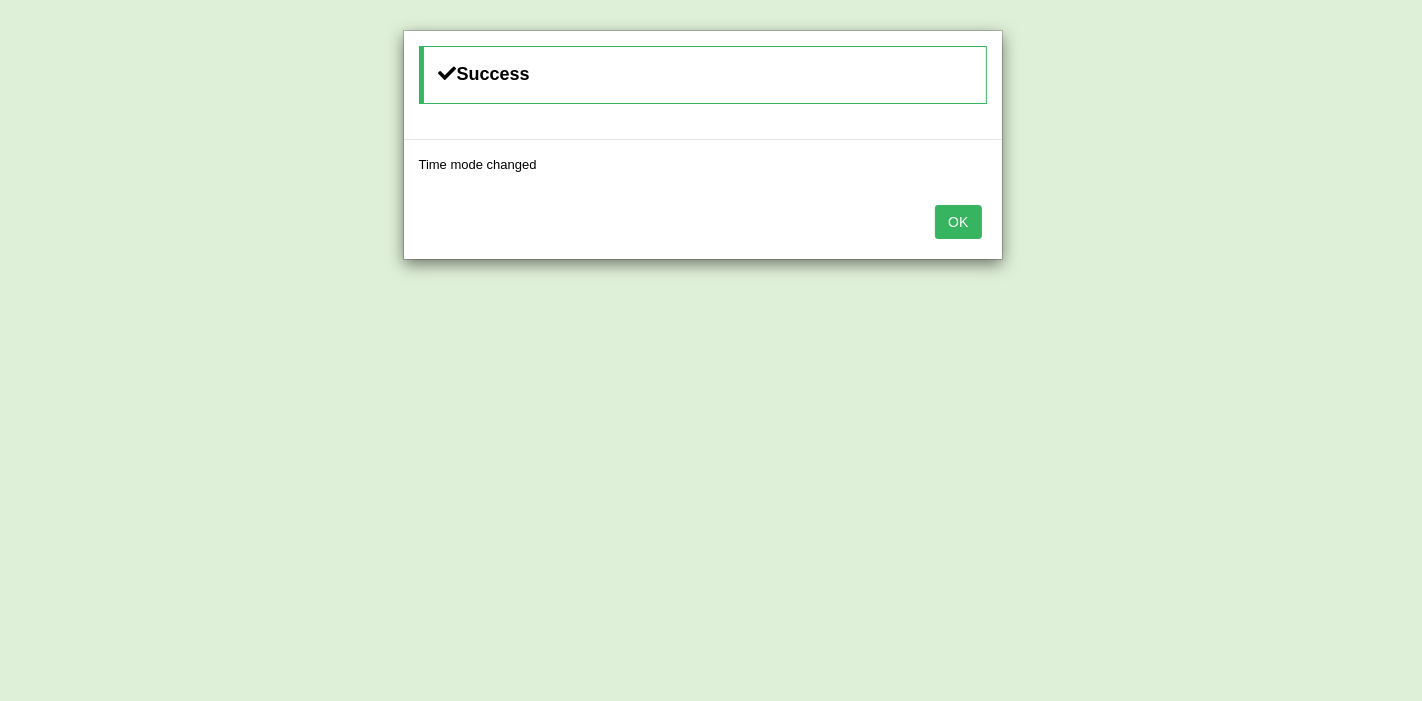 click on "OK" at bounding box center [958, 222] 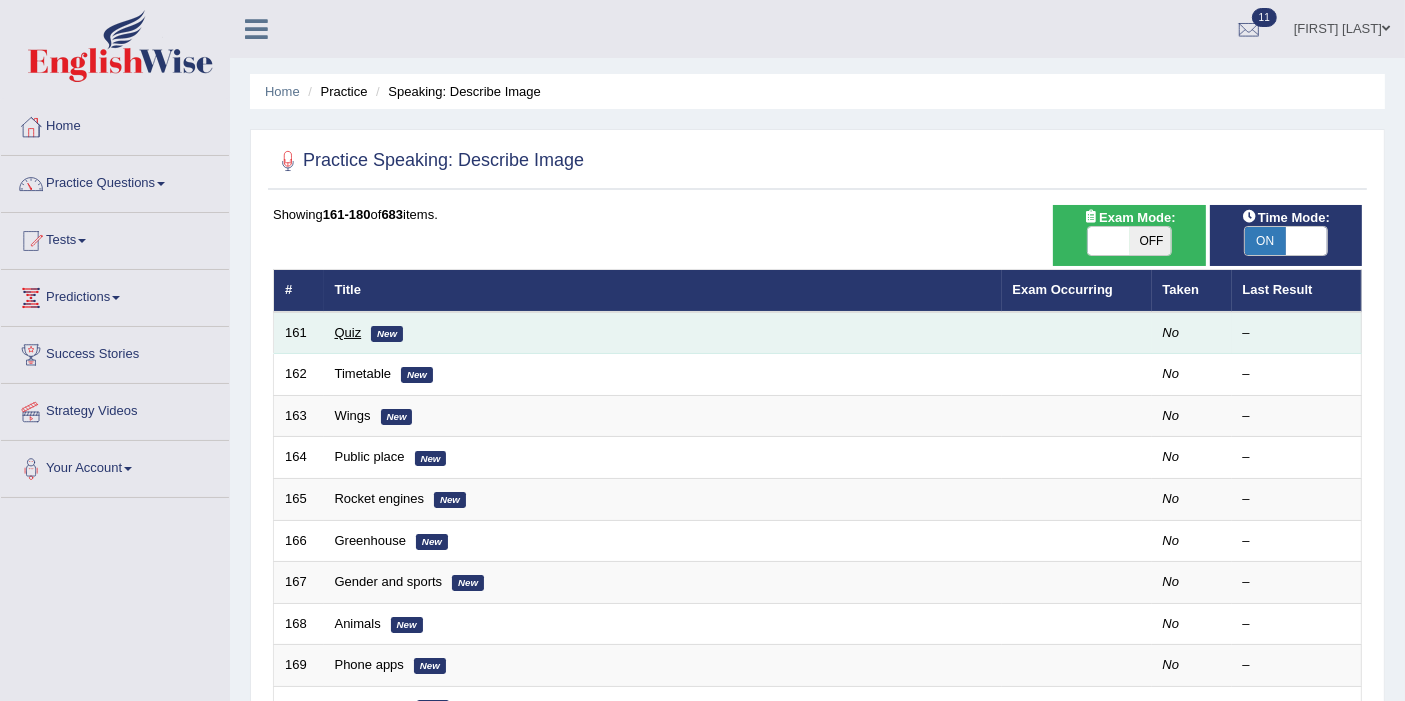 click on "Quiz" at bounding box center [348, 332] 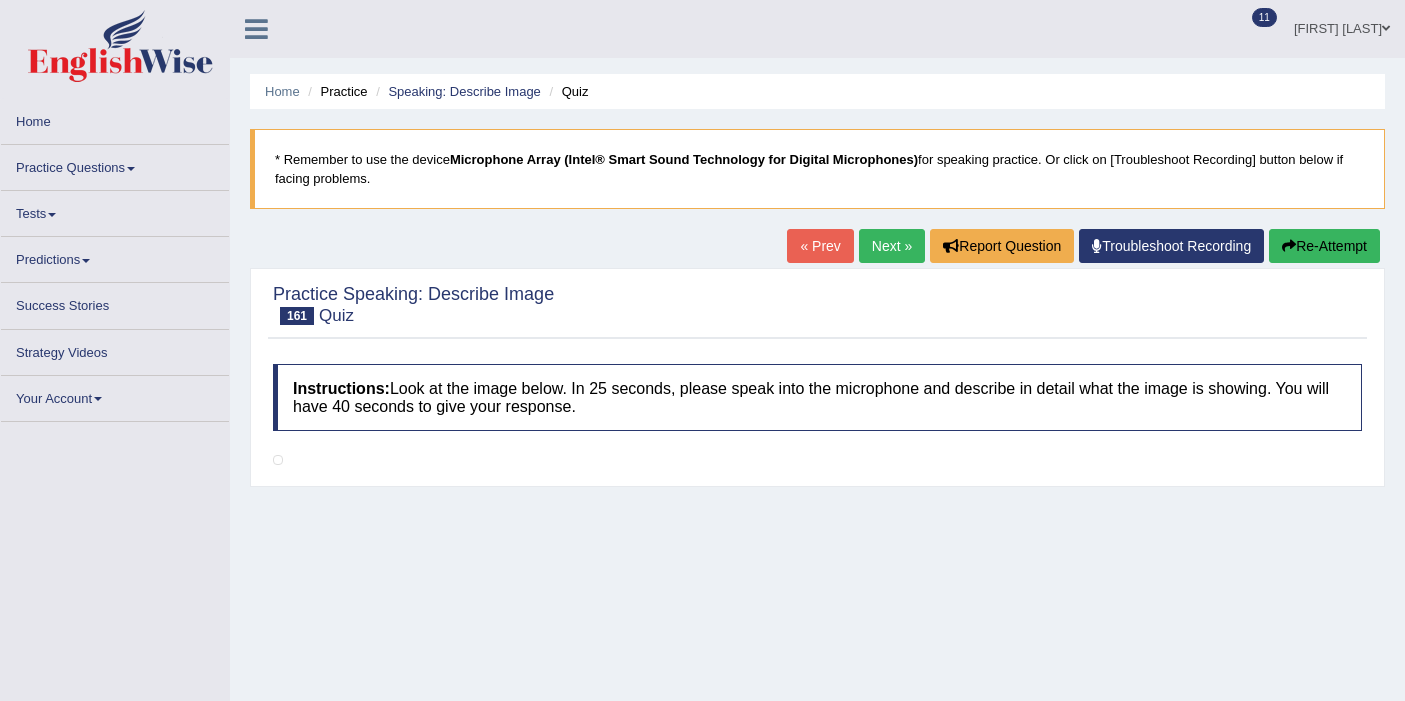 scroll, scrollTop: 0, scrollLeft: 0, axis: both 